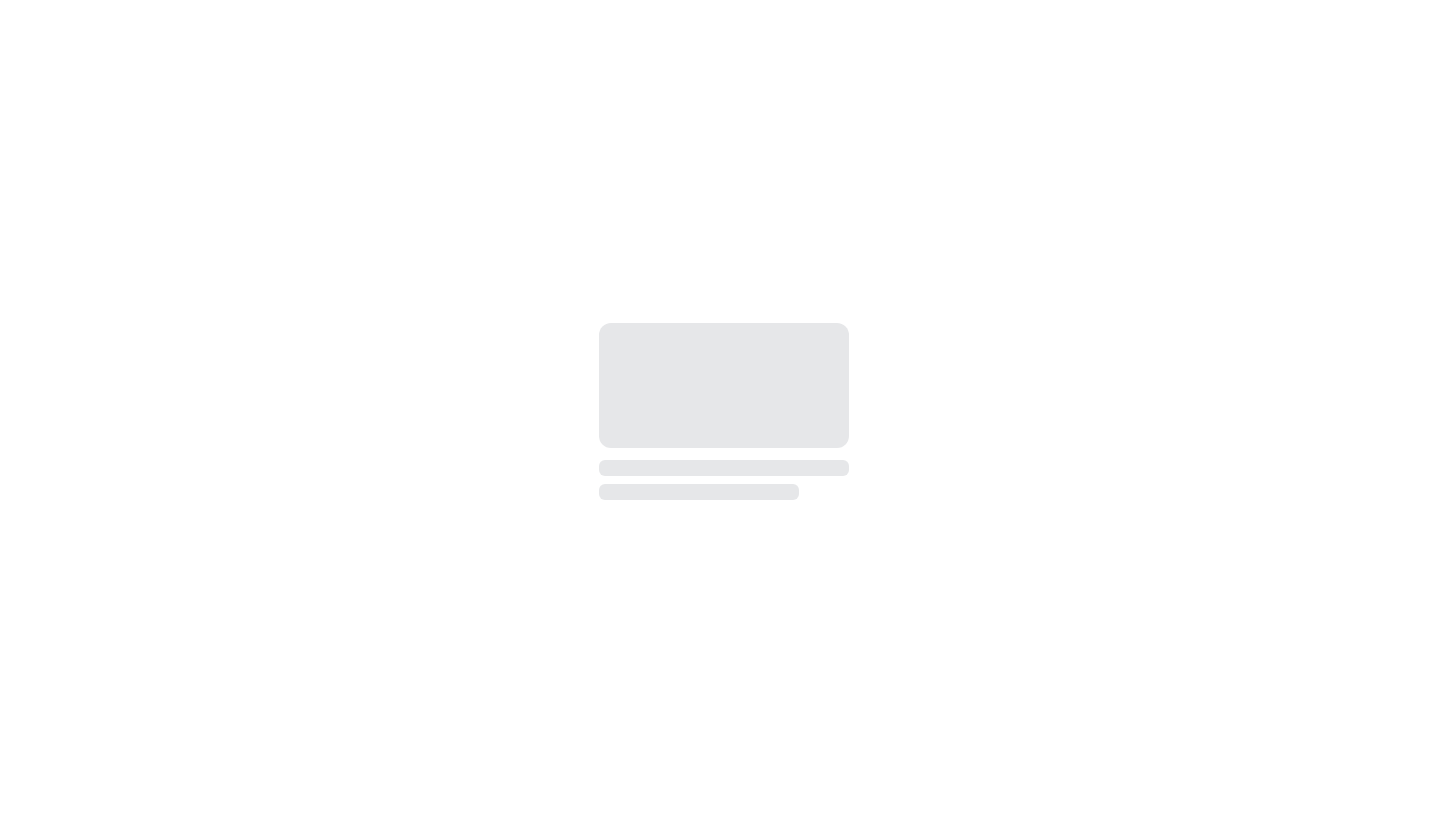 scroll, scrollTop: 0, scrollLeft: 0, axis: both 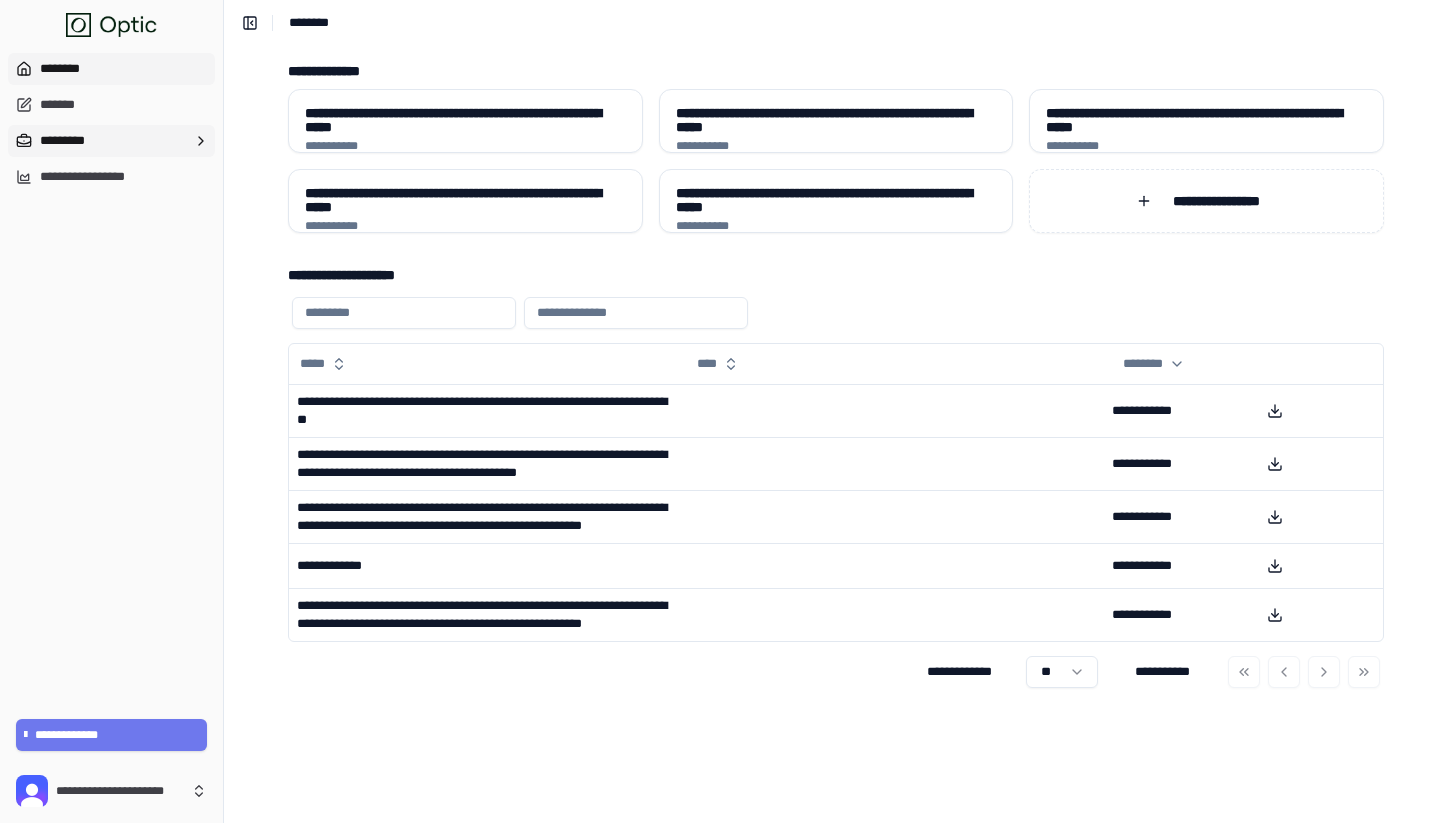 click on "*********" at bounding box center [111, 141] 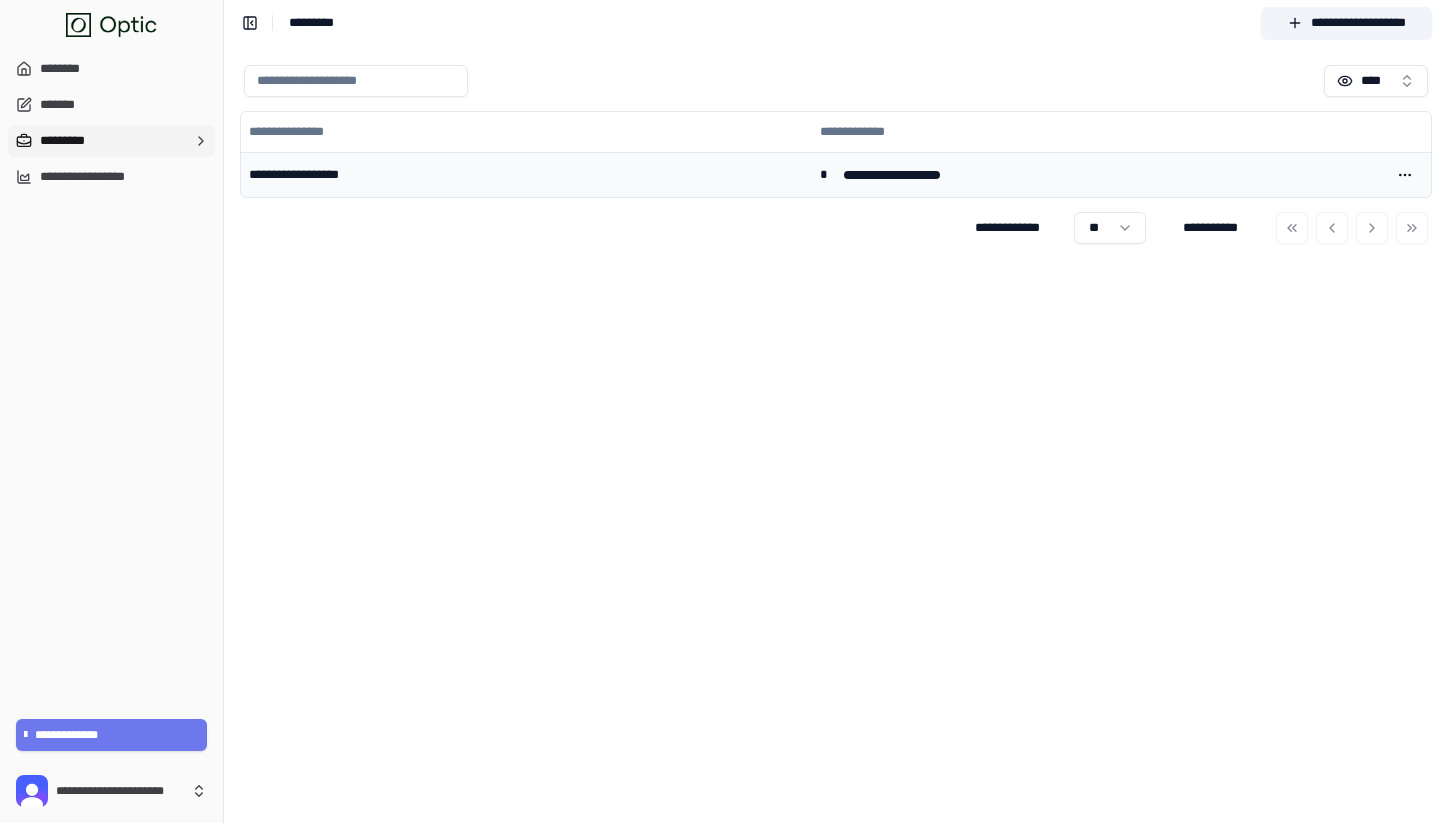 click on "**********" at bounding box center [526, 174] 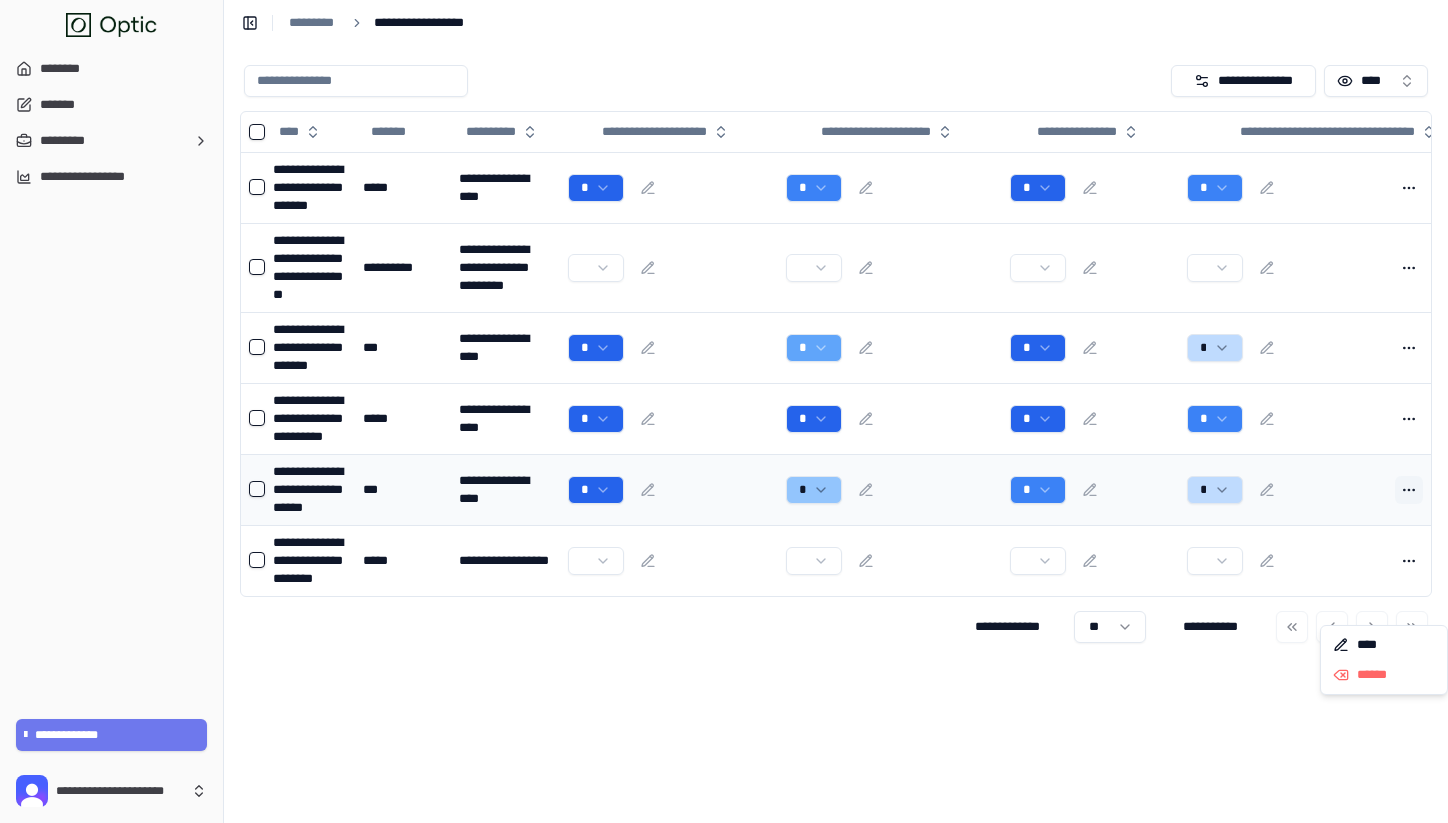 click at bounding box center [1409, 490] 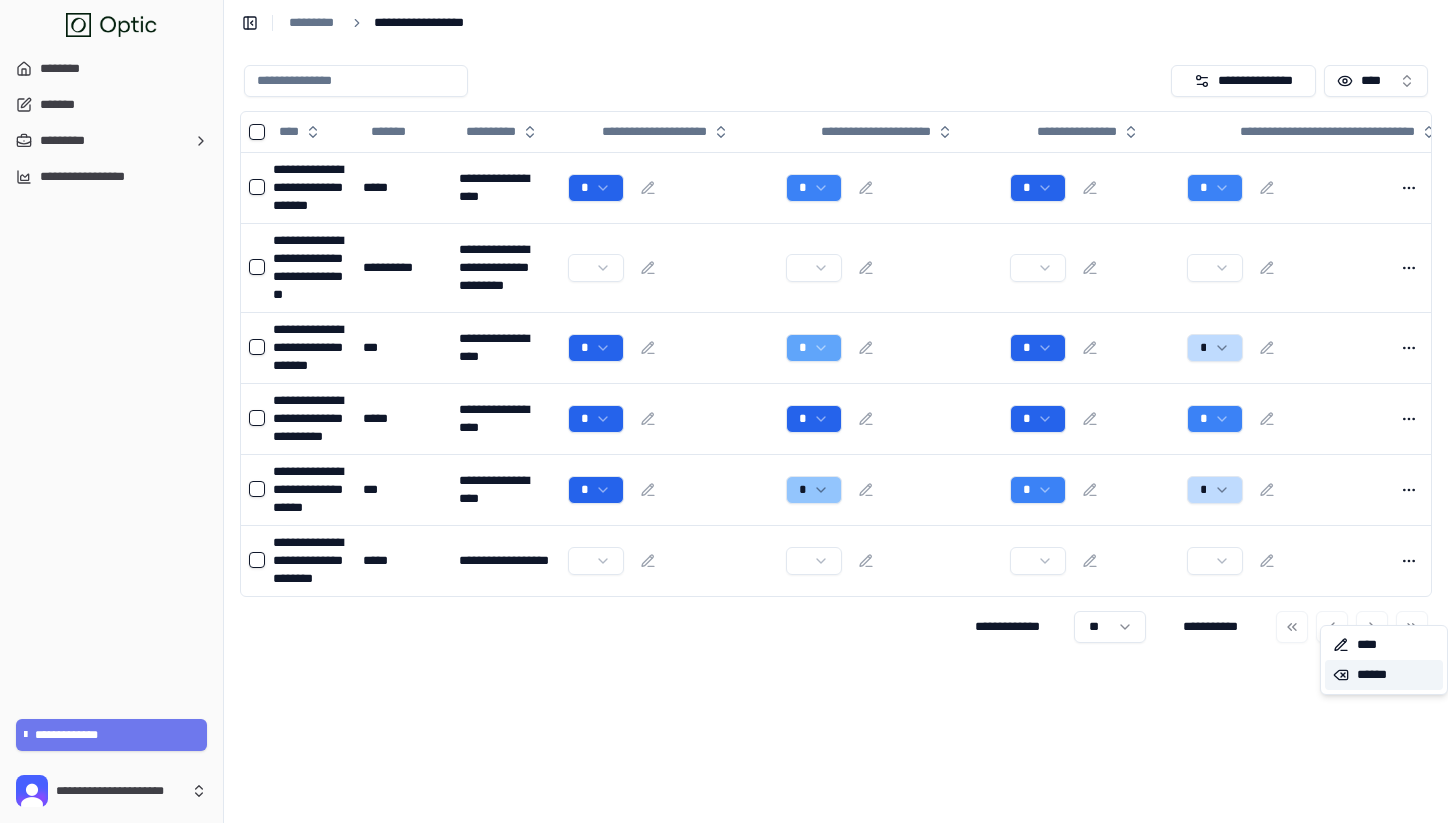click on "******" at bounding box center (1384, 675) 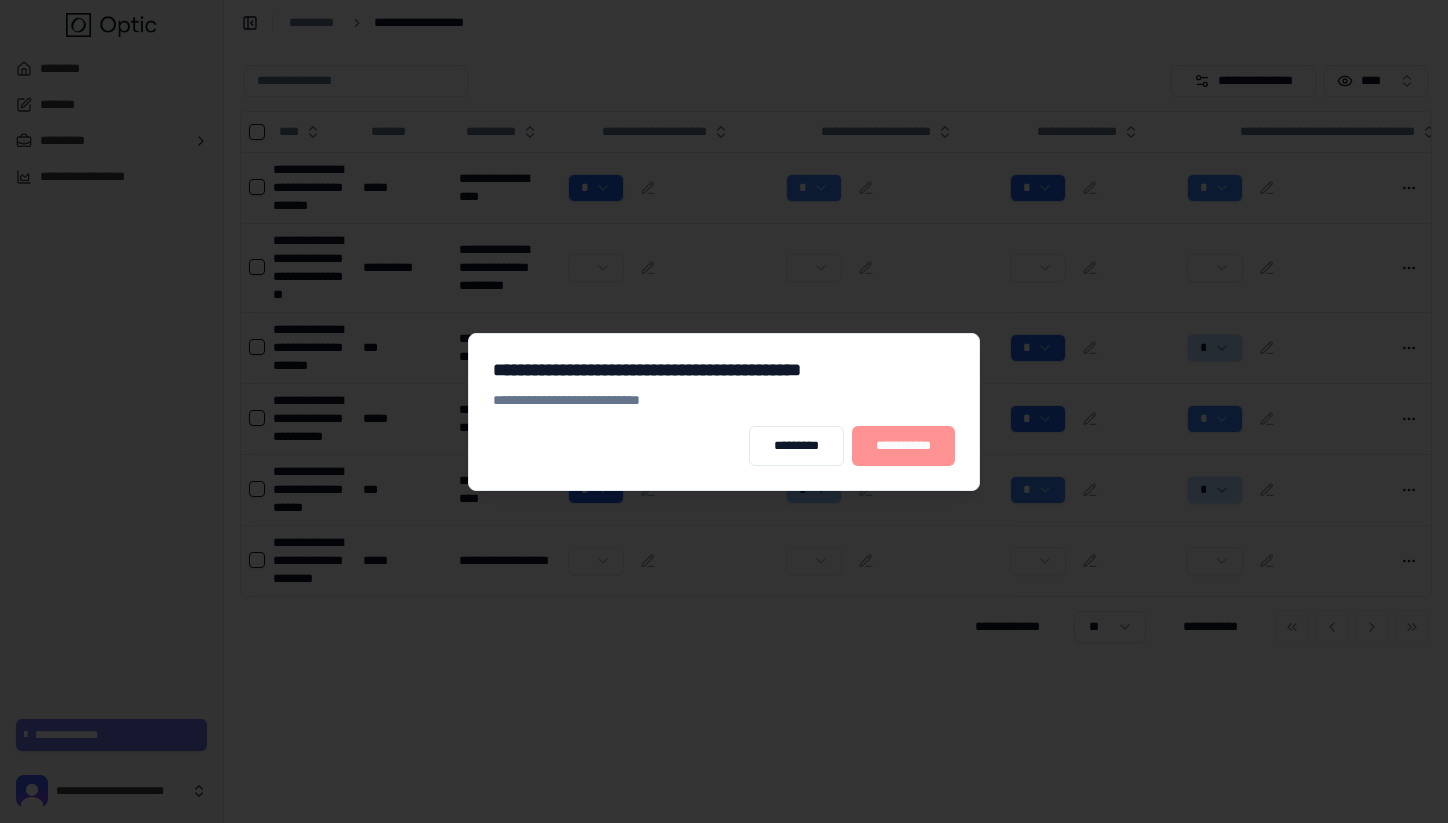 click on "**********" at bounding box center [903, 446] 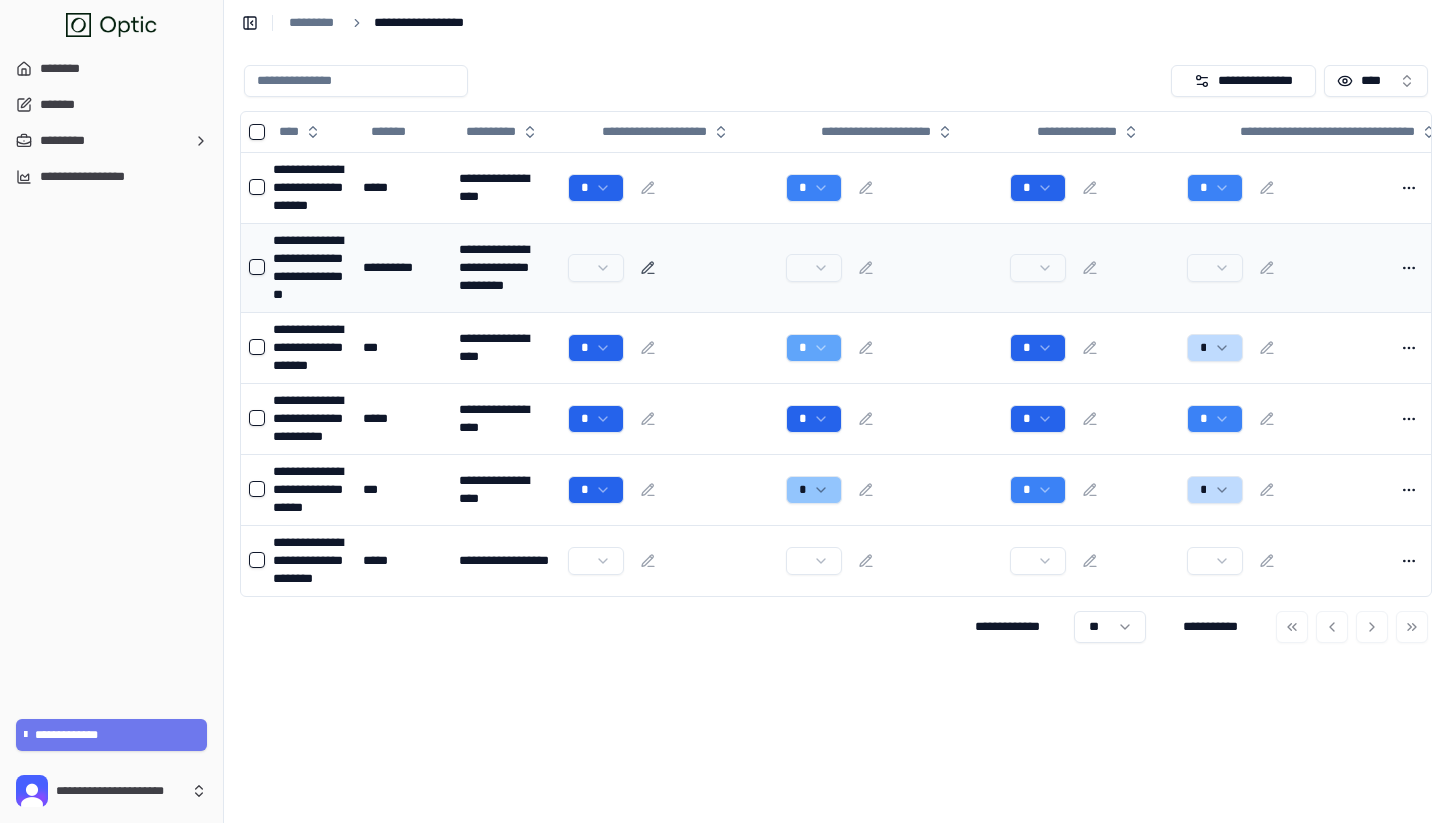click 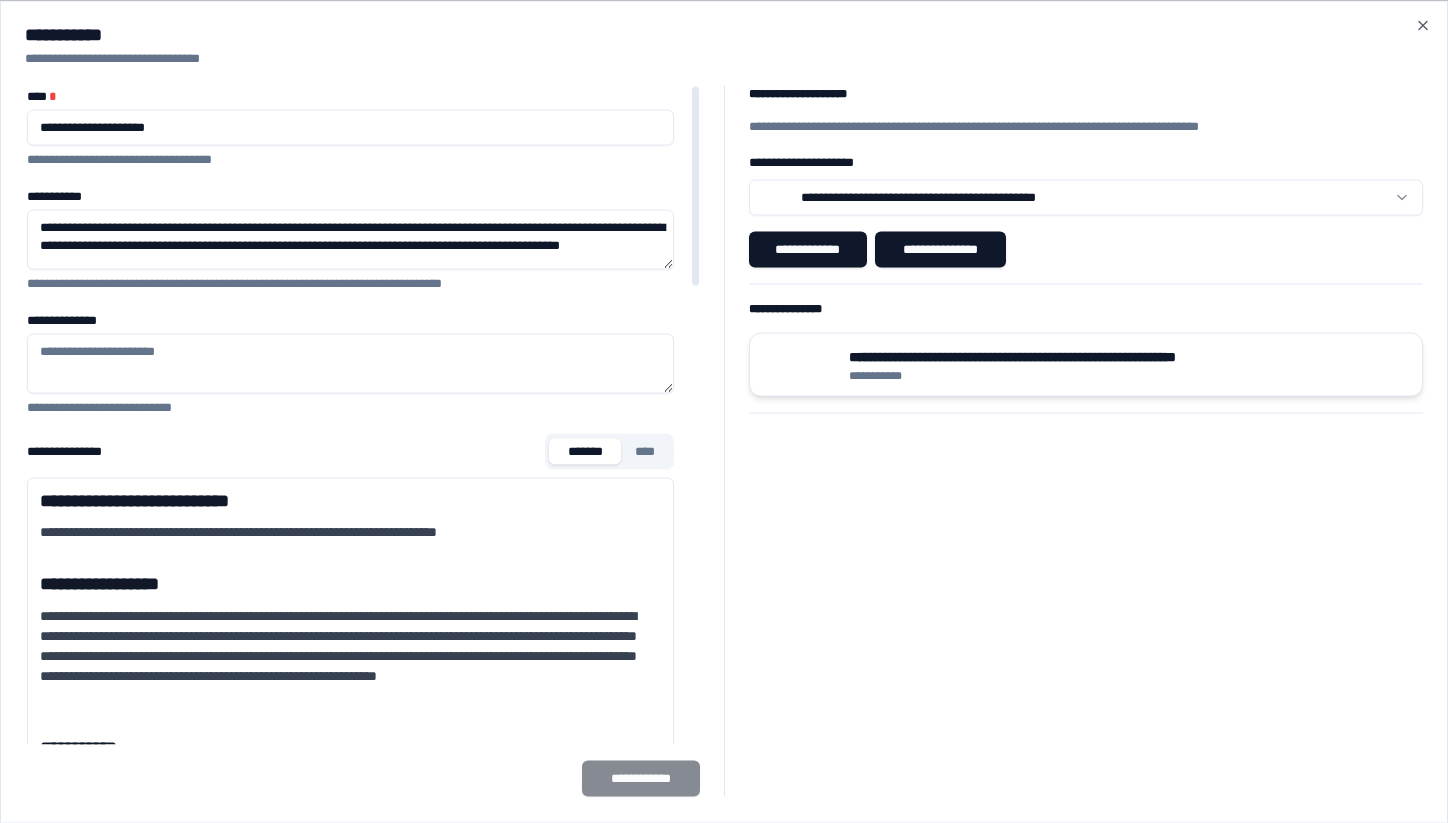 click on "**********" at bounding box center (1085, 375) 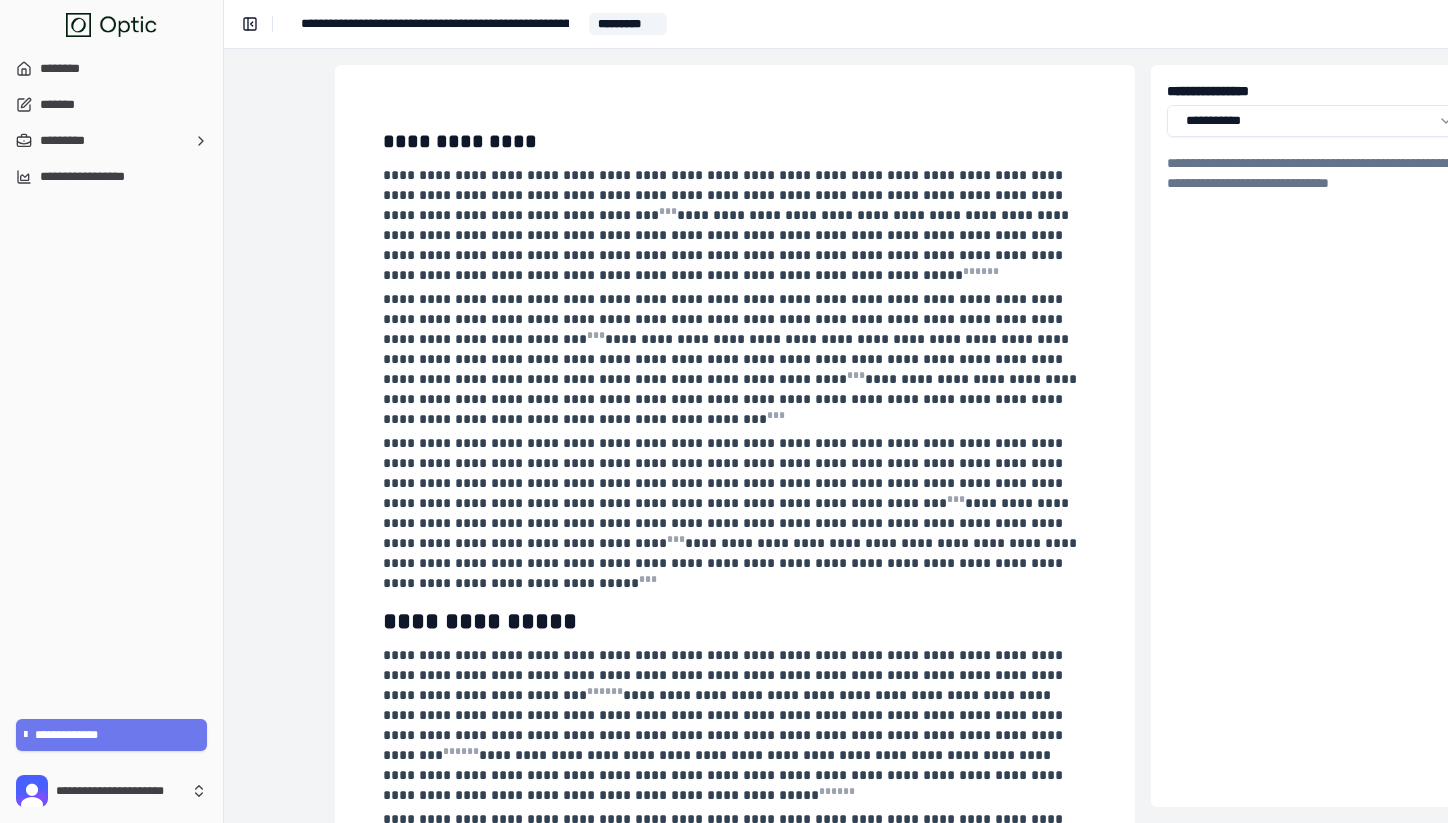 scroll, scrollTop: 0, scrollLeft: 252, axis: horizontal 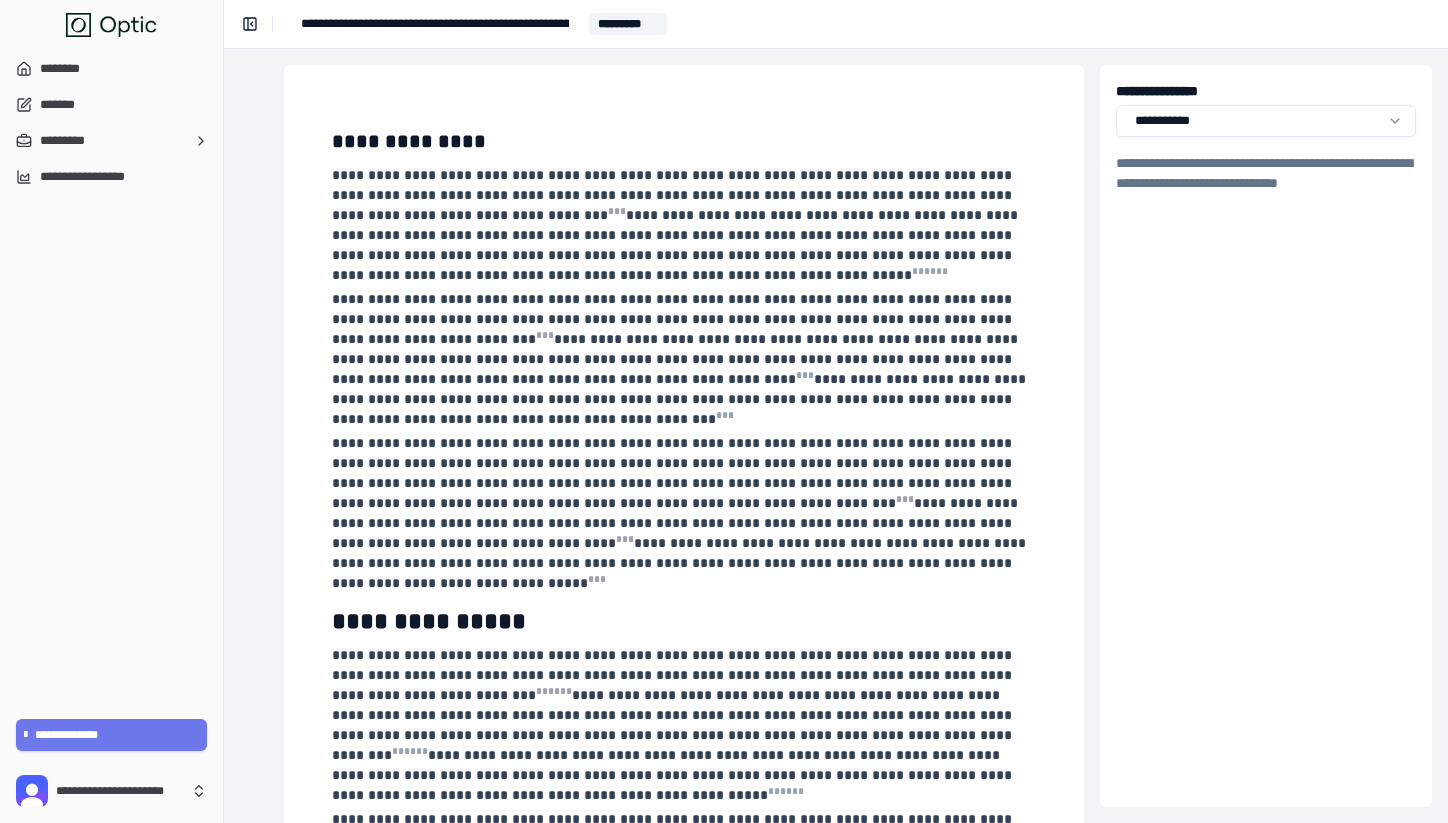 click on "**********" at bounding box center [724, 411] 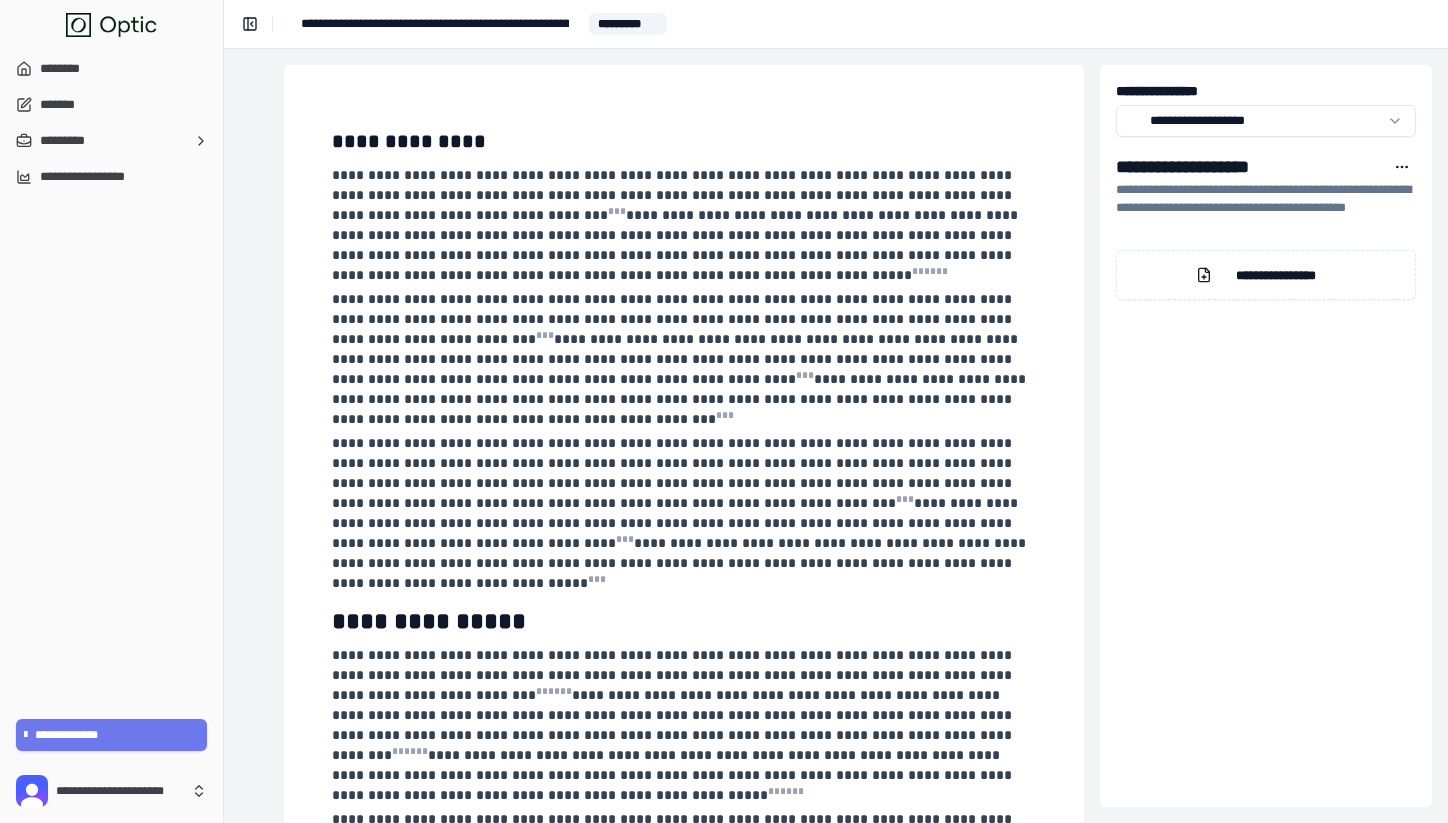 click on "**********" at bounding box center (724, 411) 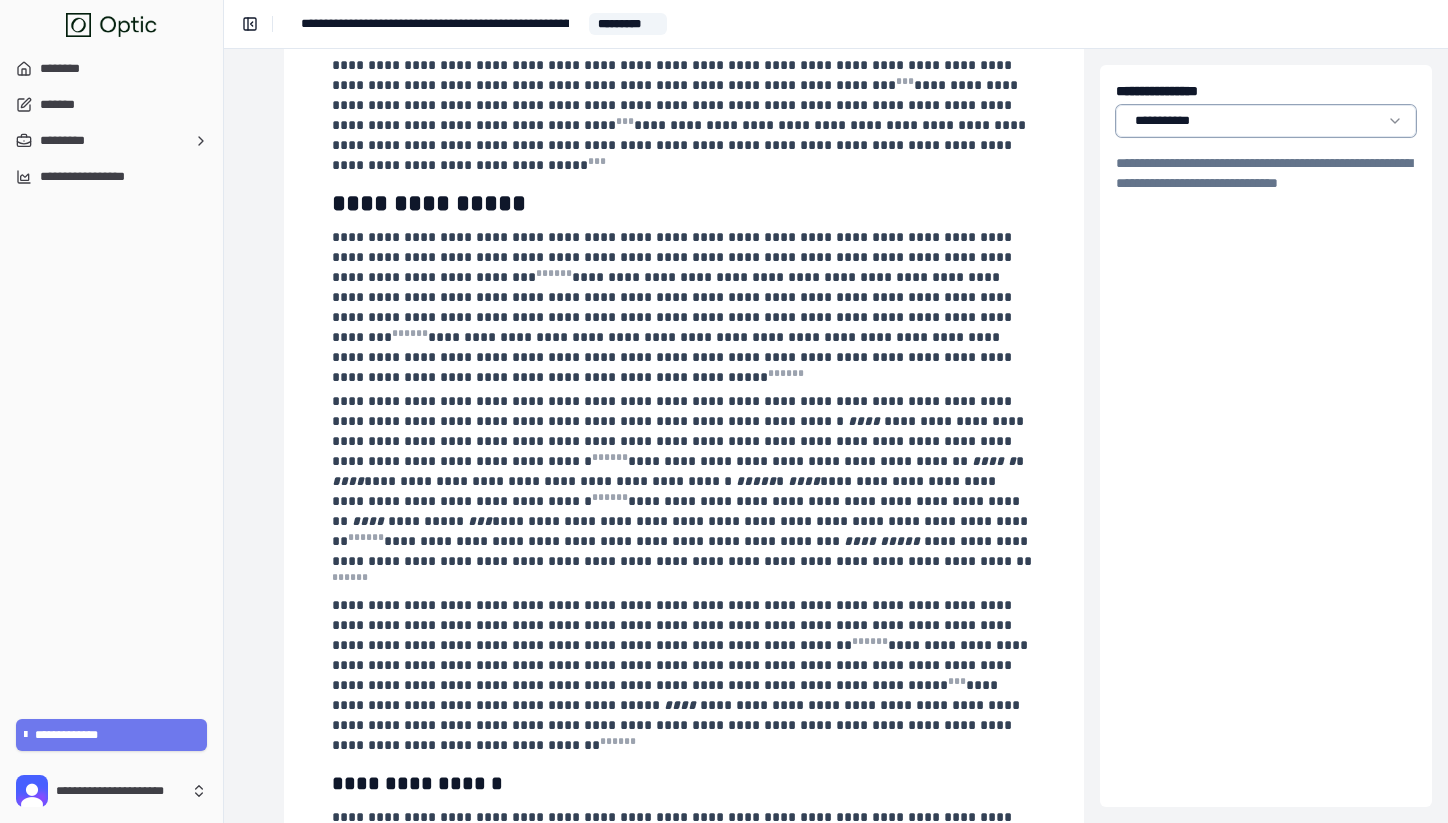scroll, scrollTop: 0, scrollLeft: 252, axis: horizontal 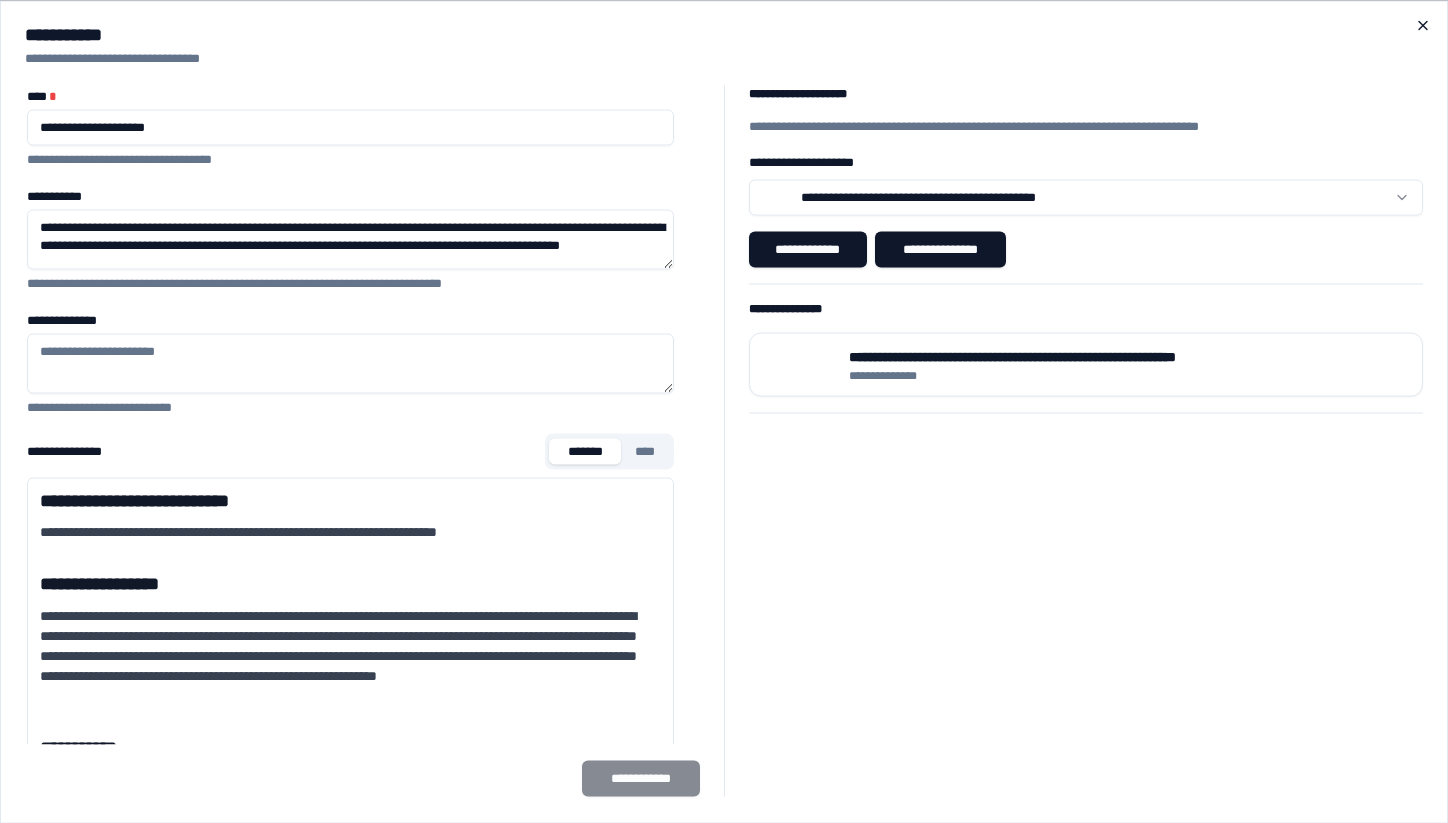 click 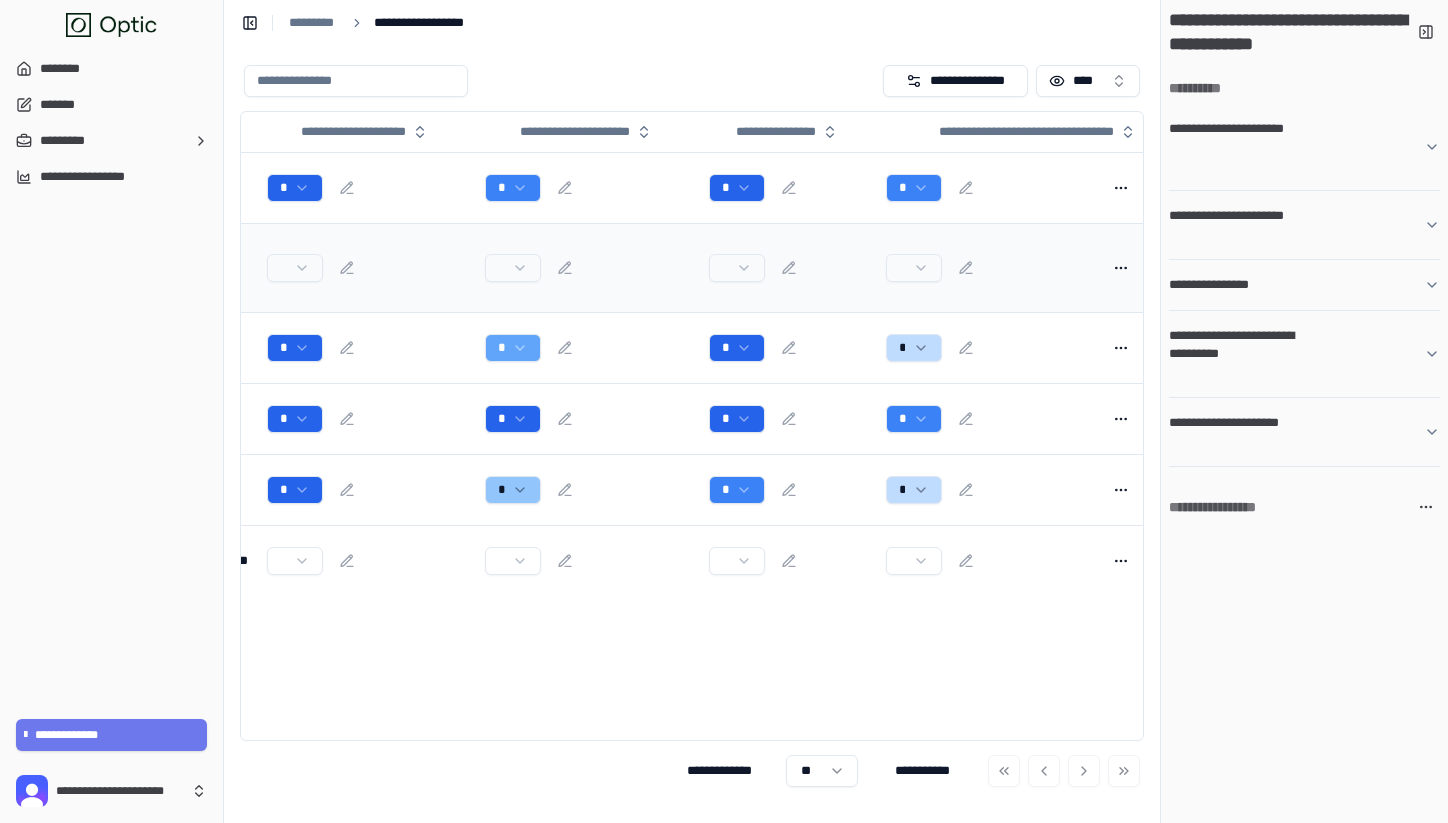 scroll, scrollTop: 0, scrollLeft: 305, axis: horizontal 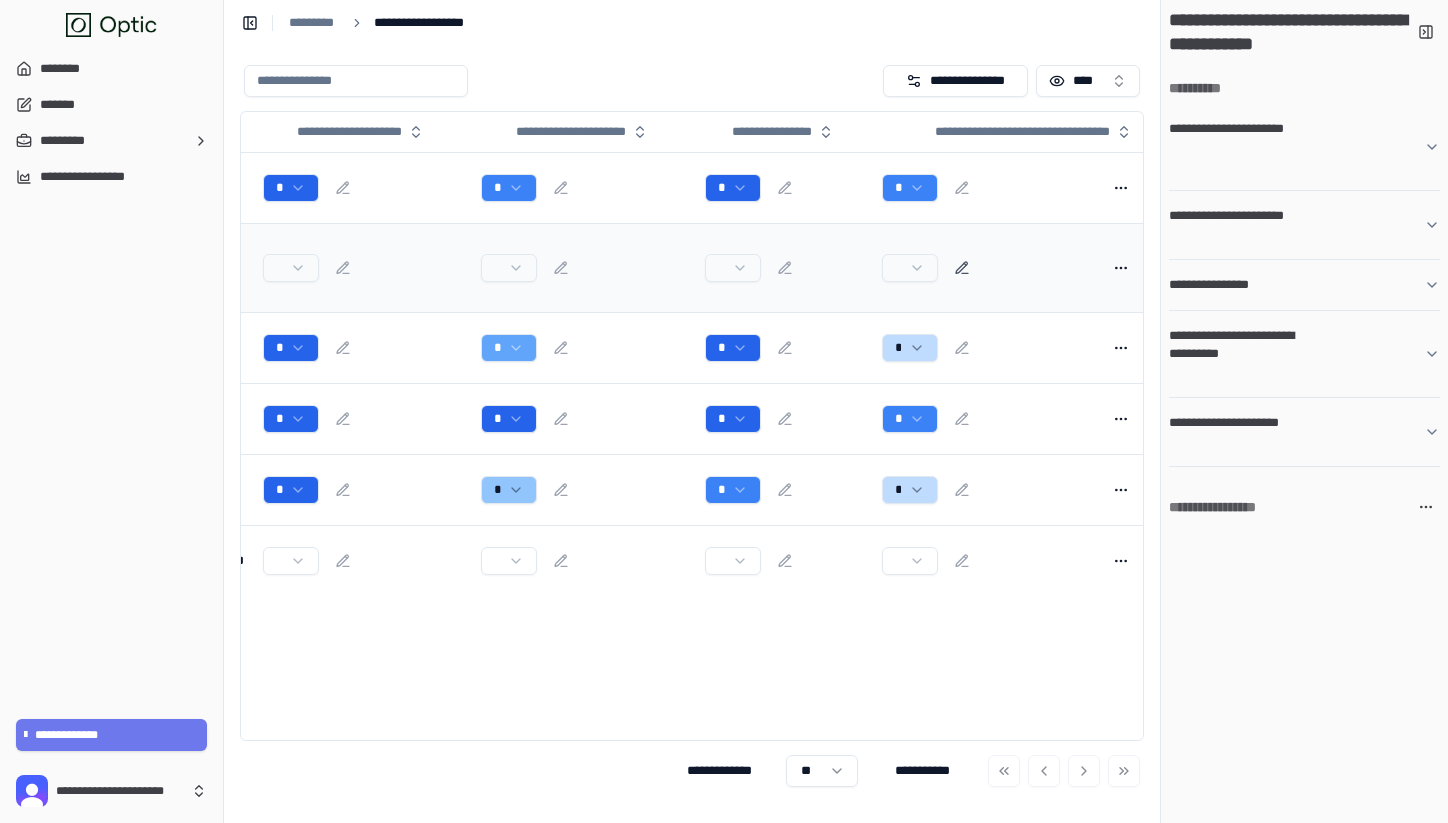 click 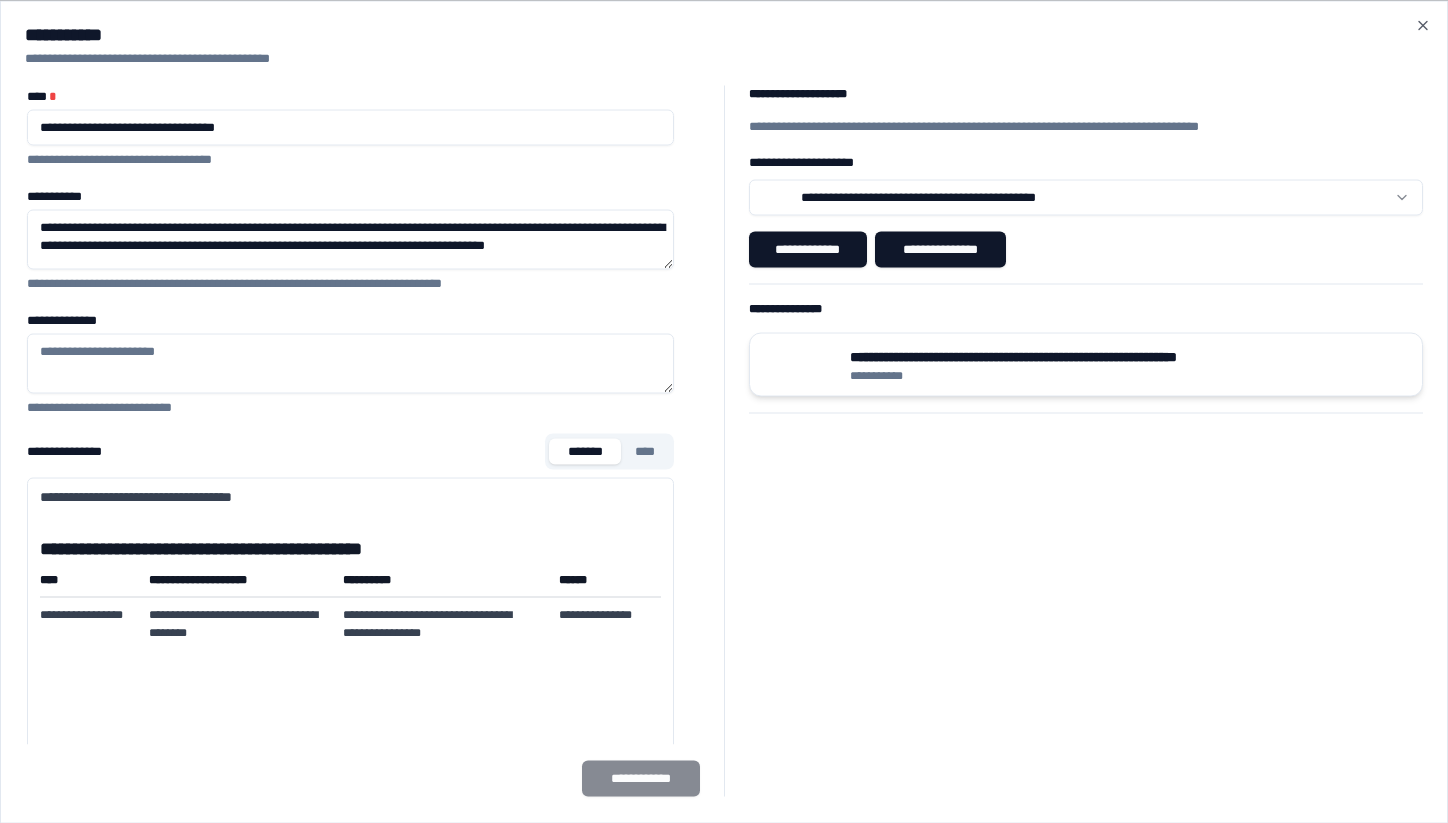 click on "**********" at bounding box center (1085, 375) 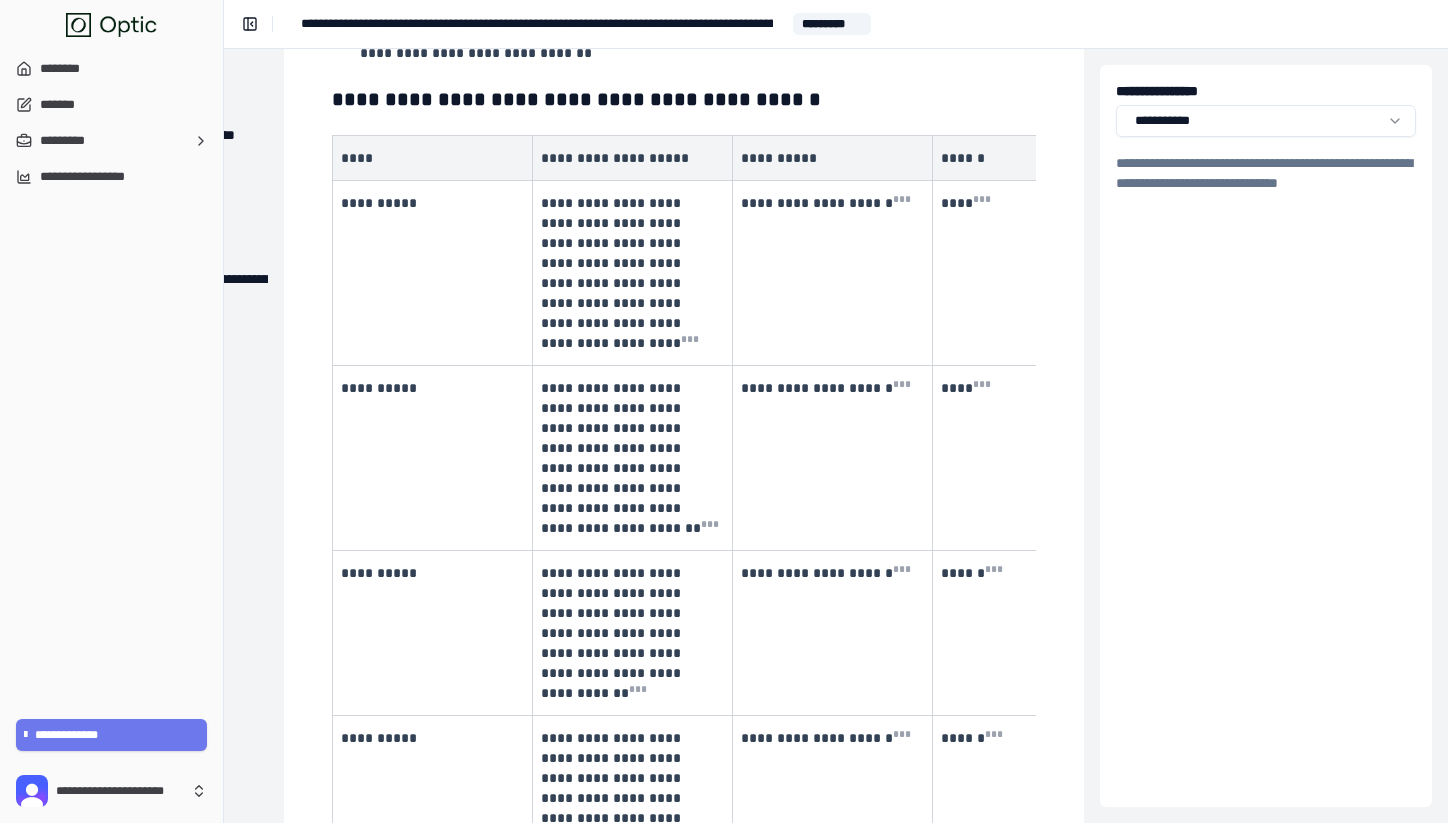 scroll, scrollTop: 2870, scrollLeft: 252, axis: both 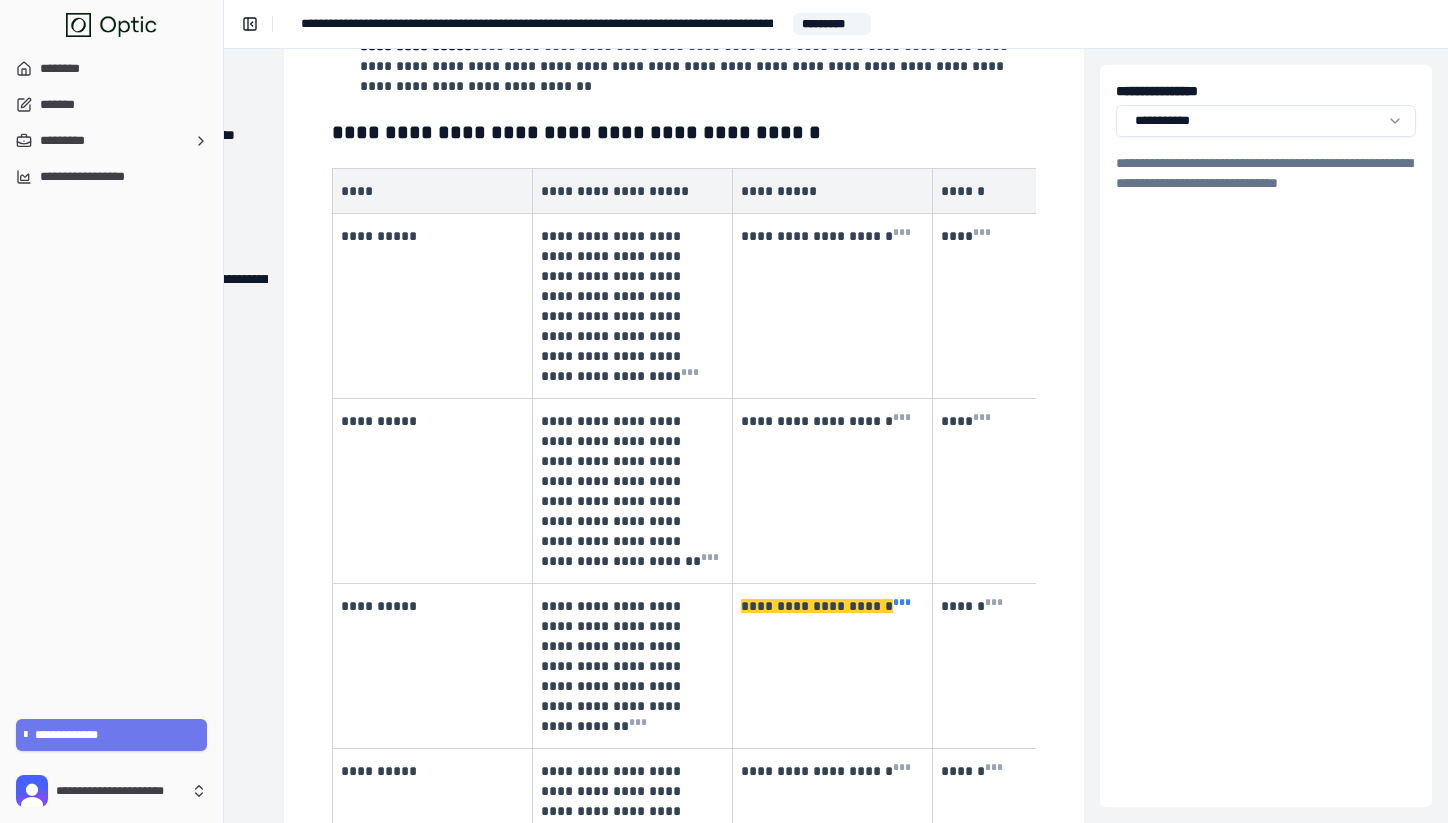 click on "* * *" at bounding box center [902, 602] 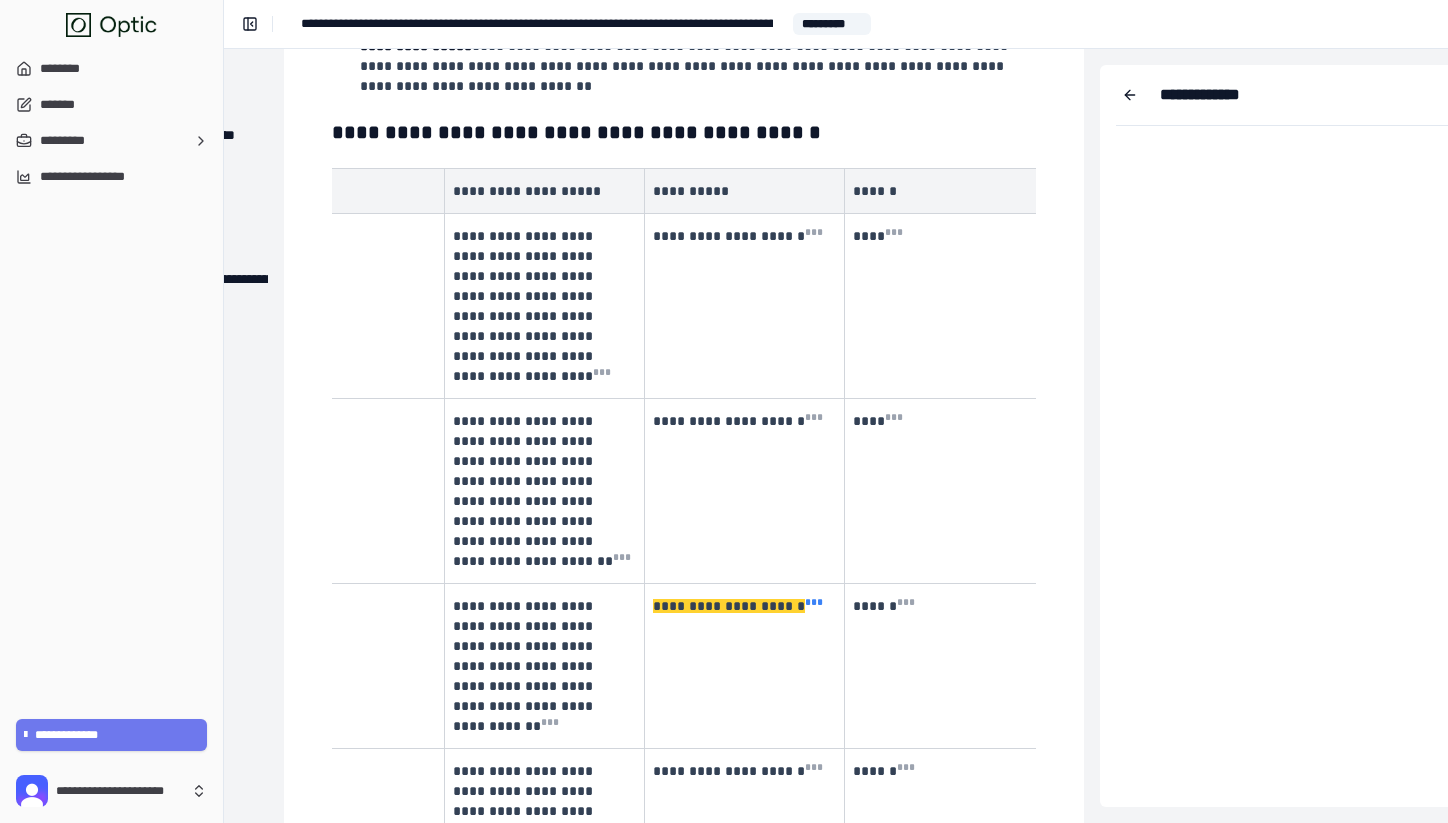 scroll, scrollTop: 0, scrollLeft: 97, axis: horizontal 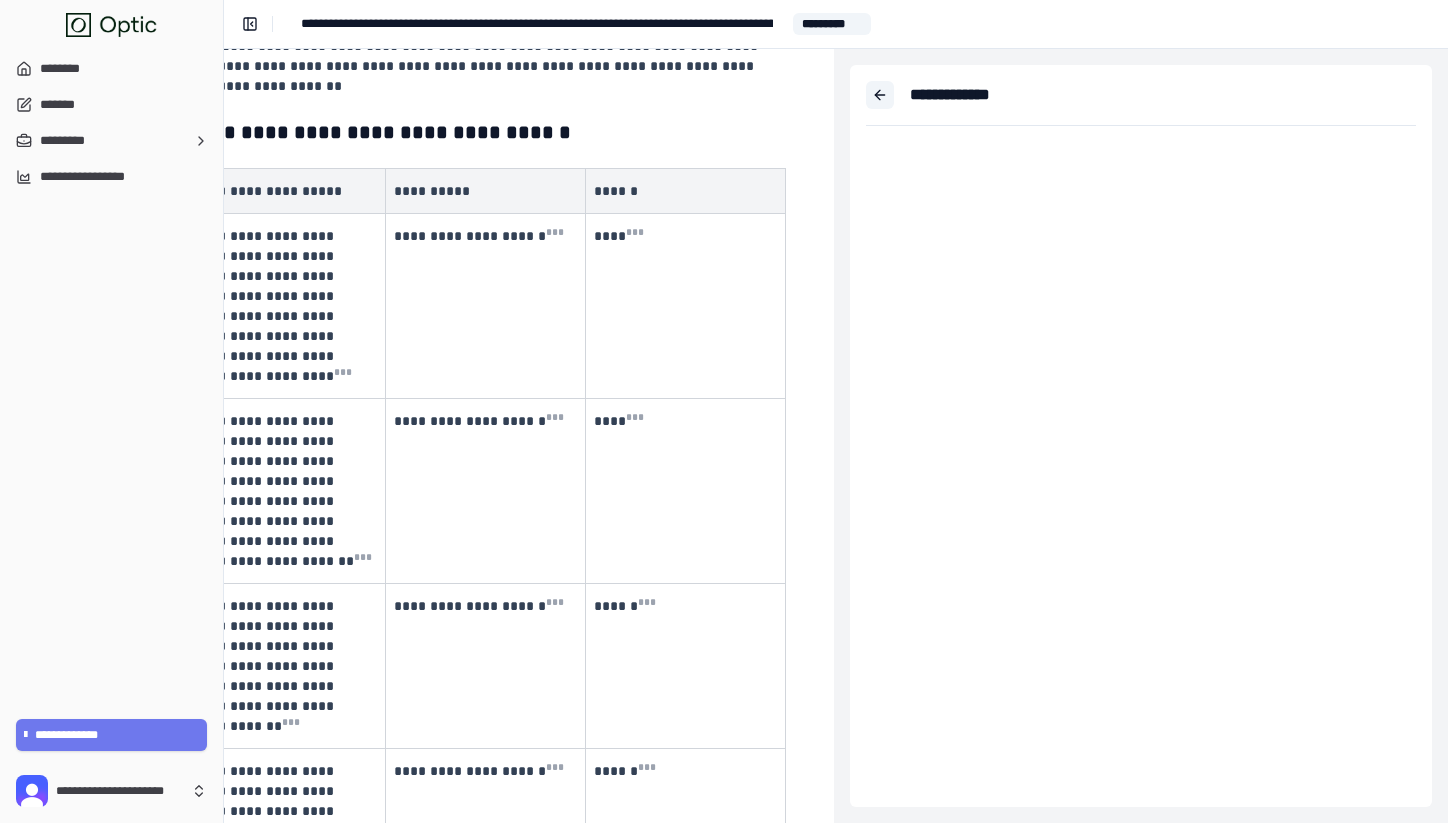 click at bounding box center [880, 95] 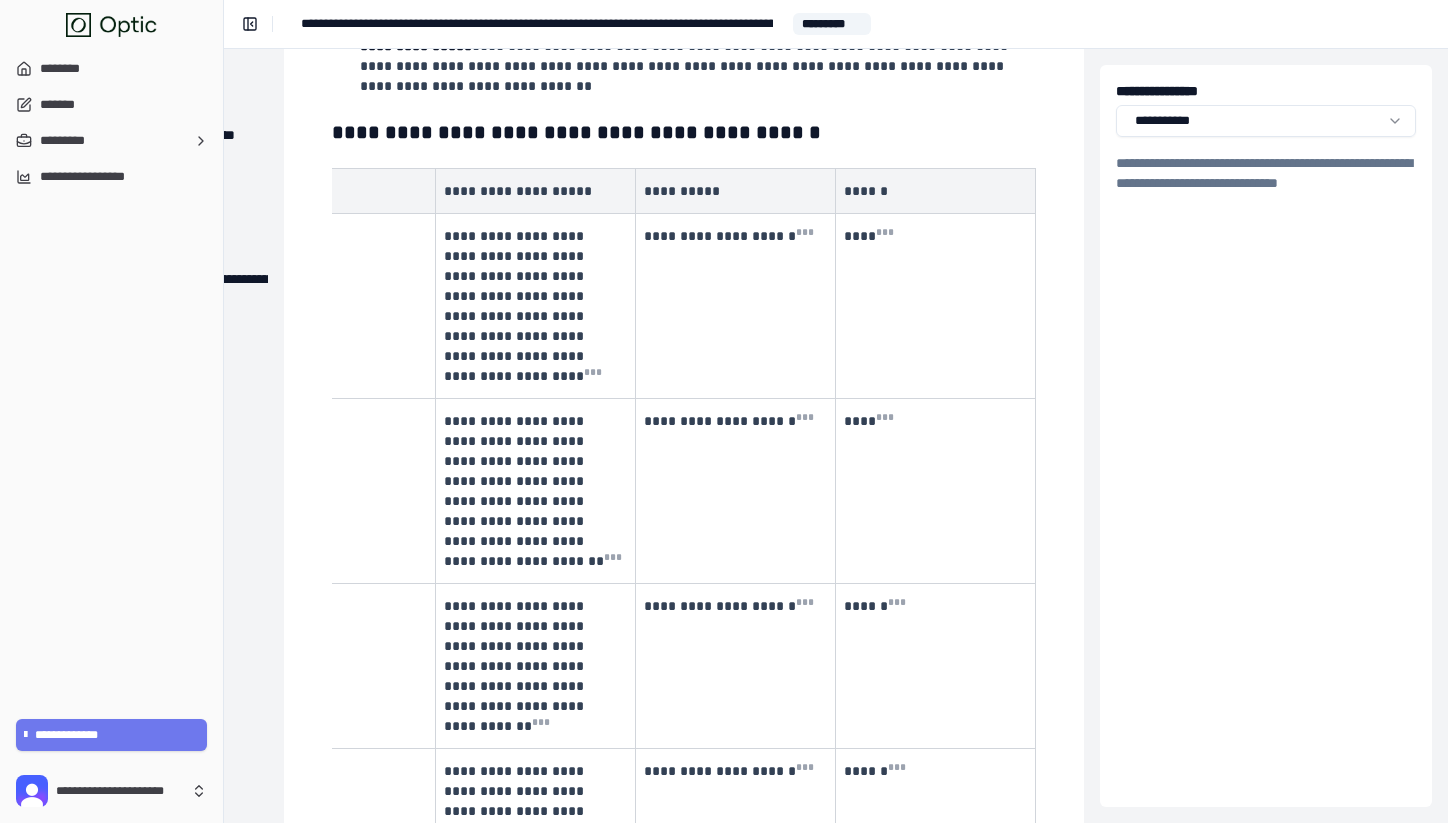 click on "**********" at bounding box center [724, 411] 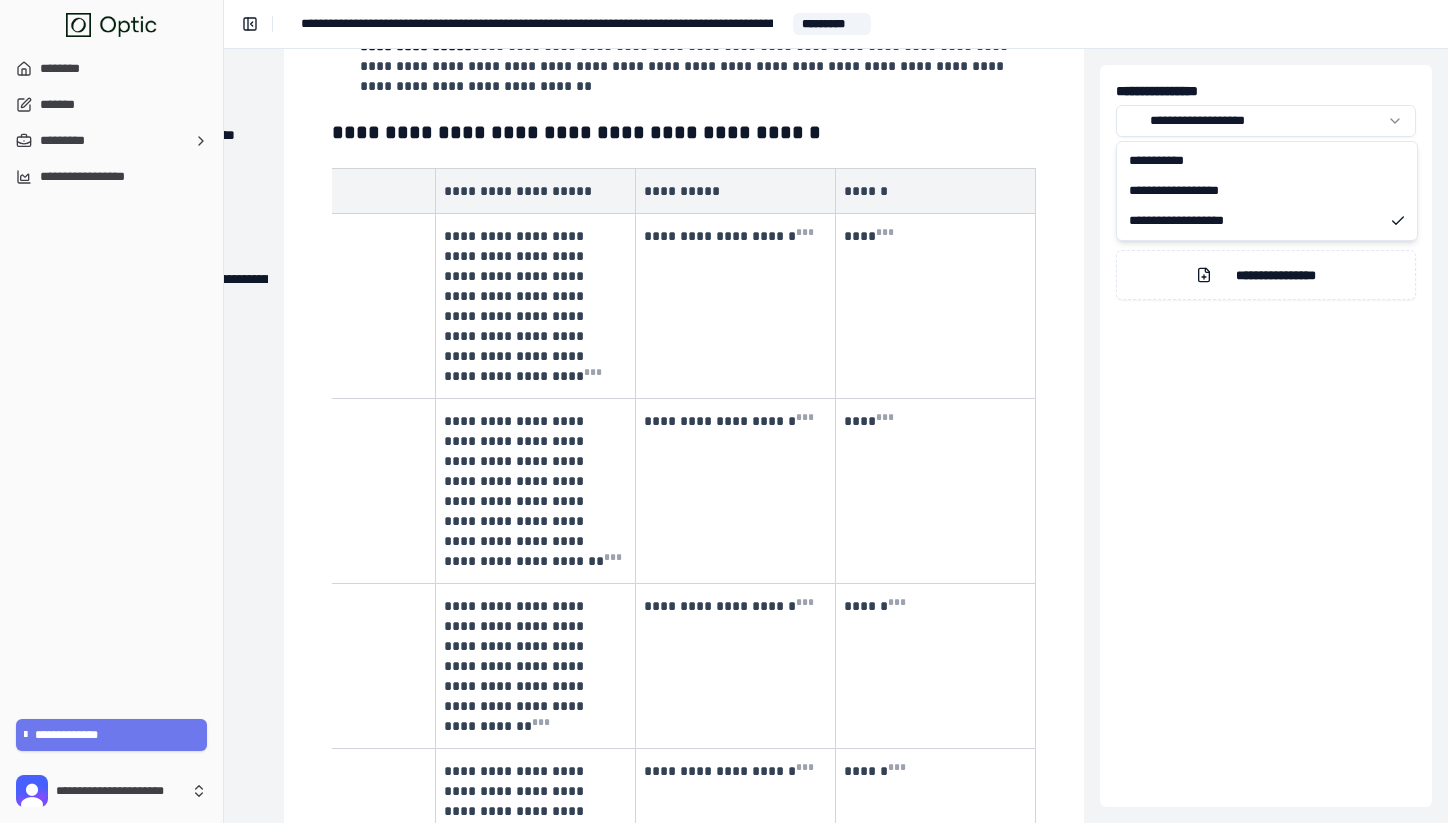 click on "**********" at bounding box center (724, 411) 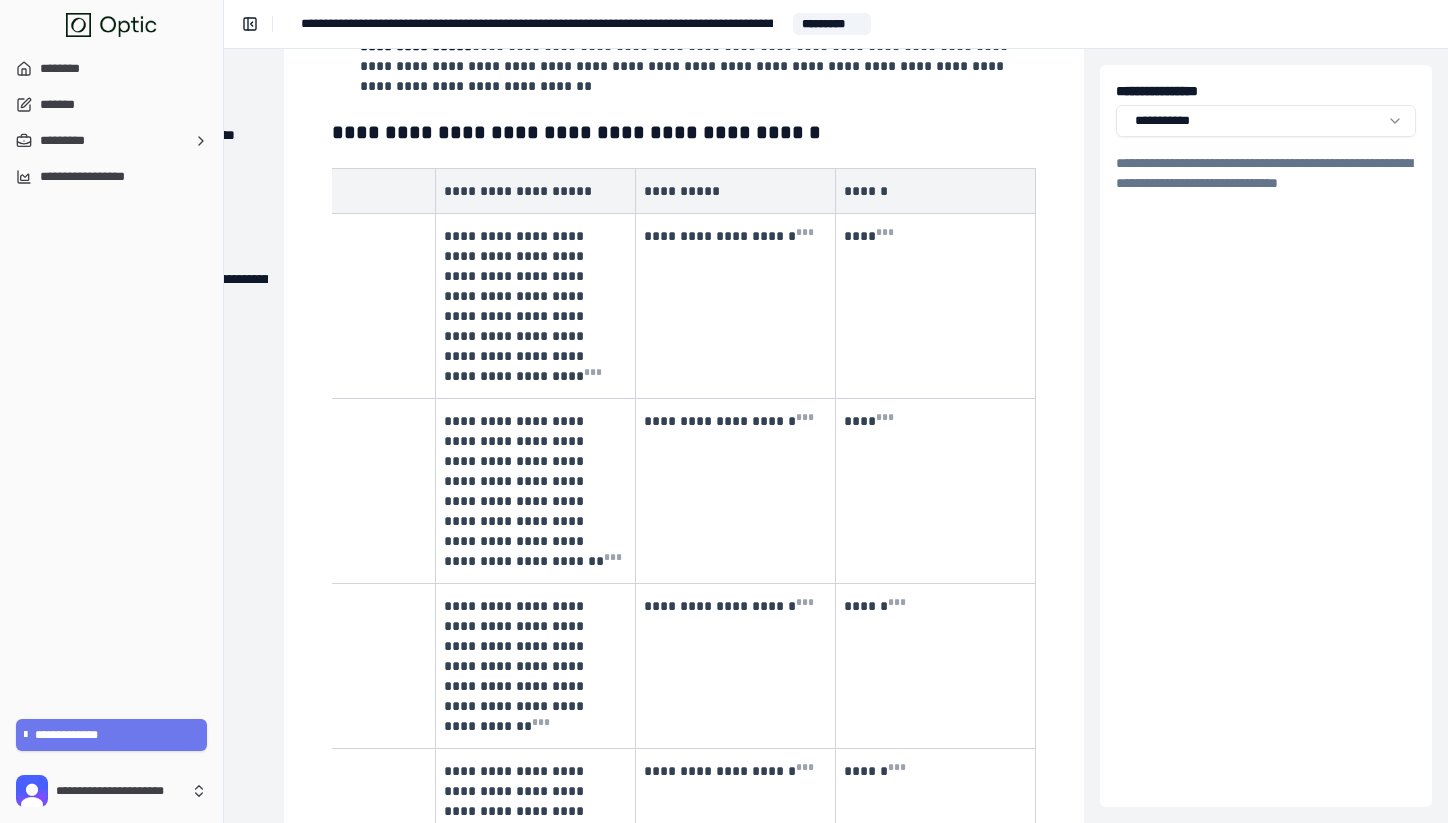 click on "**********" at bounding box center (724, 411) 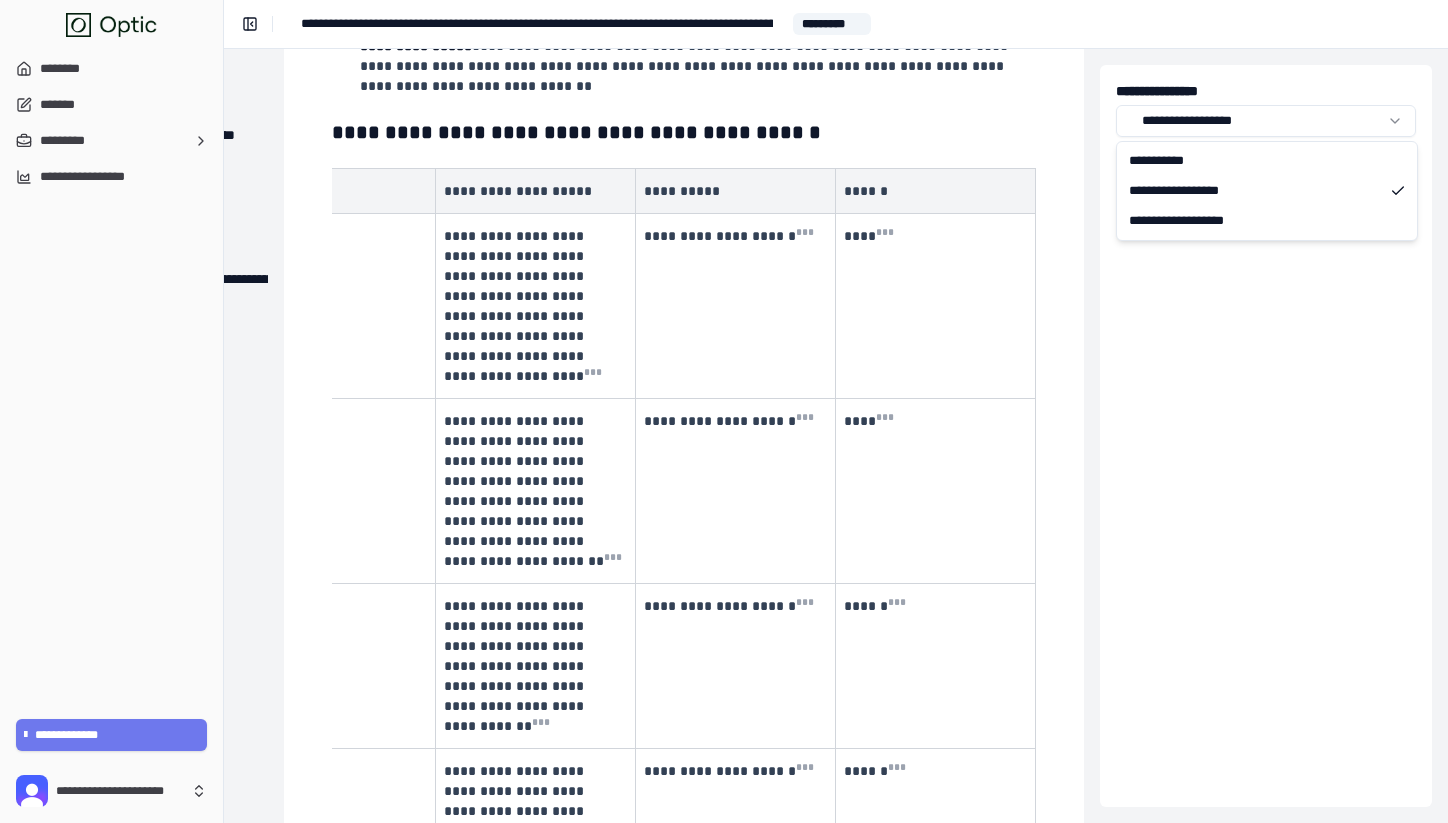 click on "**********" at bounding box center (724, 411) 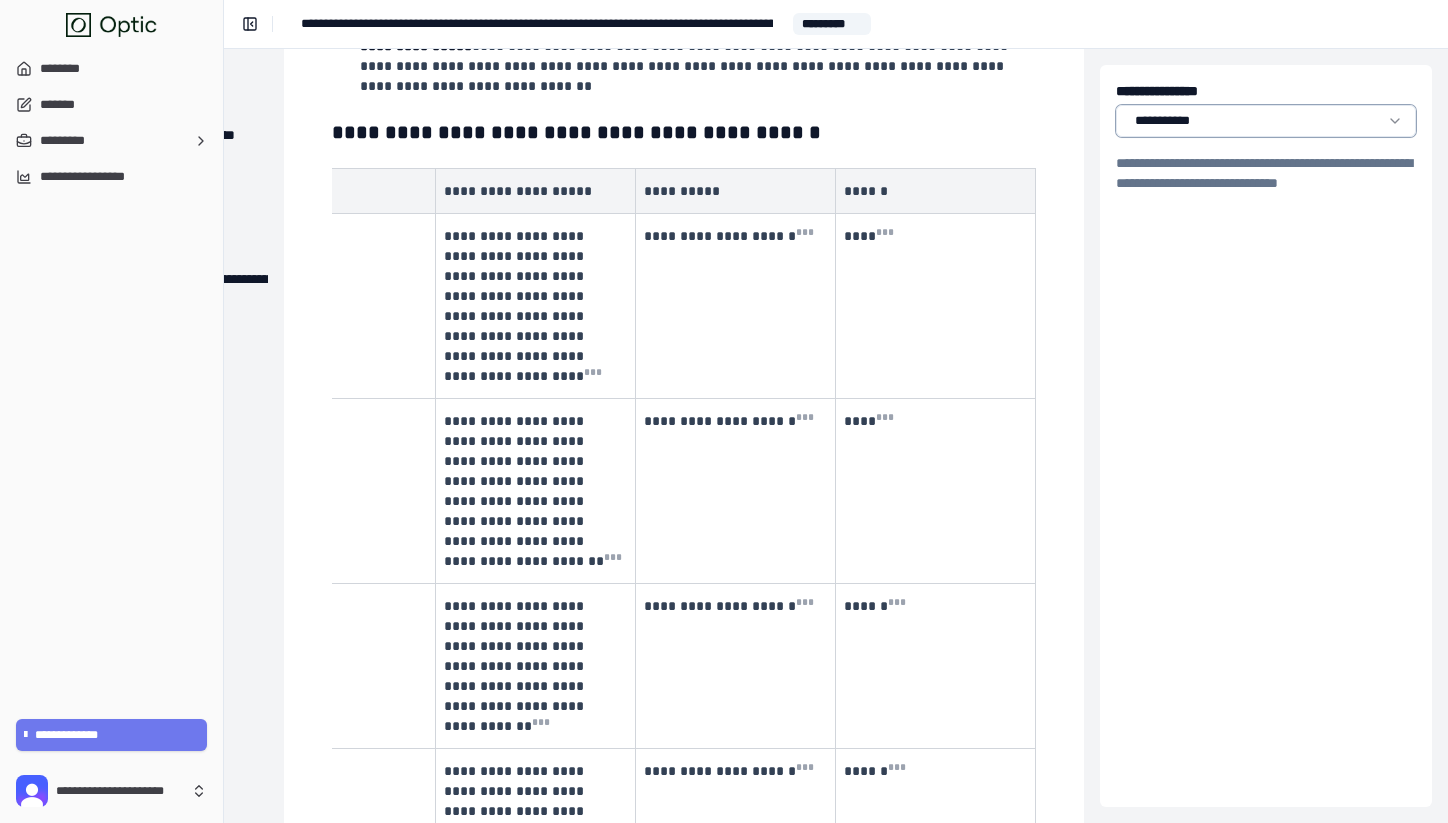 scroll, scrollTop: 0, scrollLeft: 0, axis: both 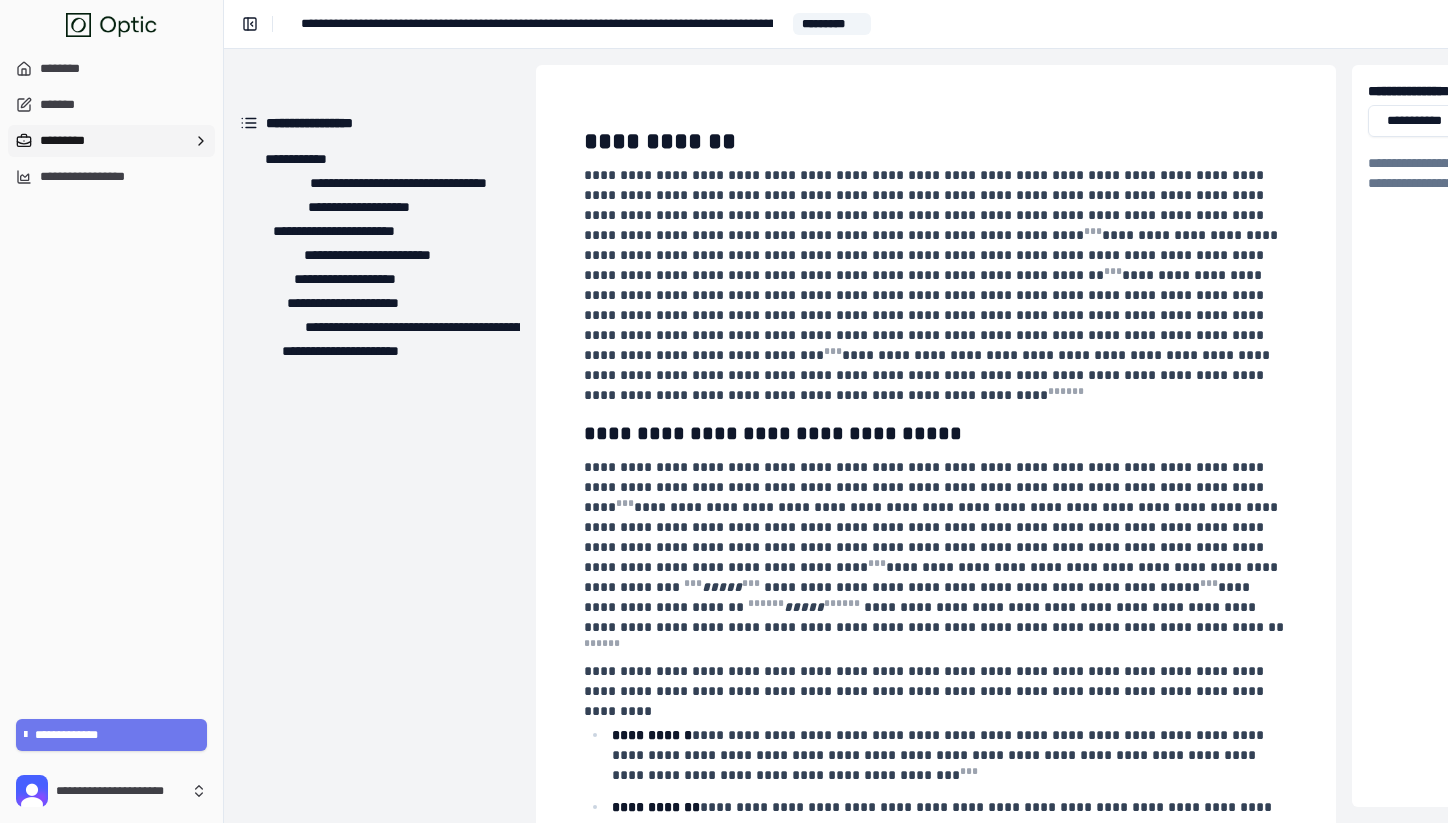 click on "*********" at bounding box center [111, 141] 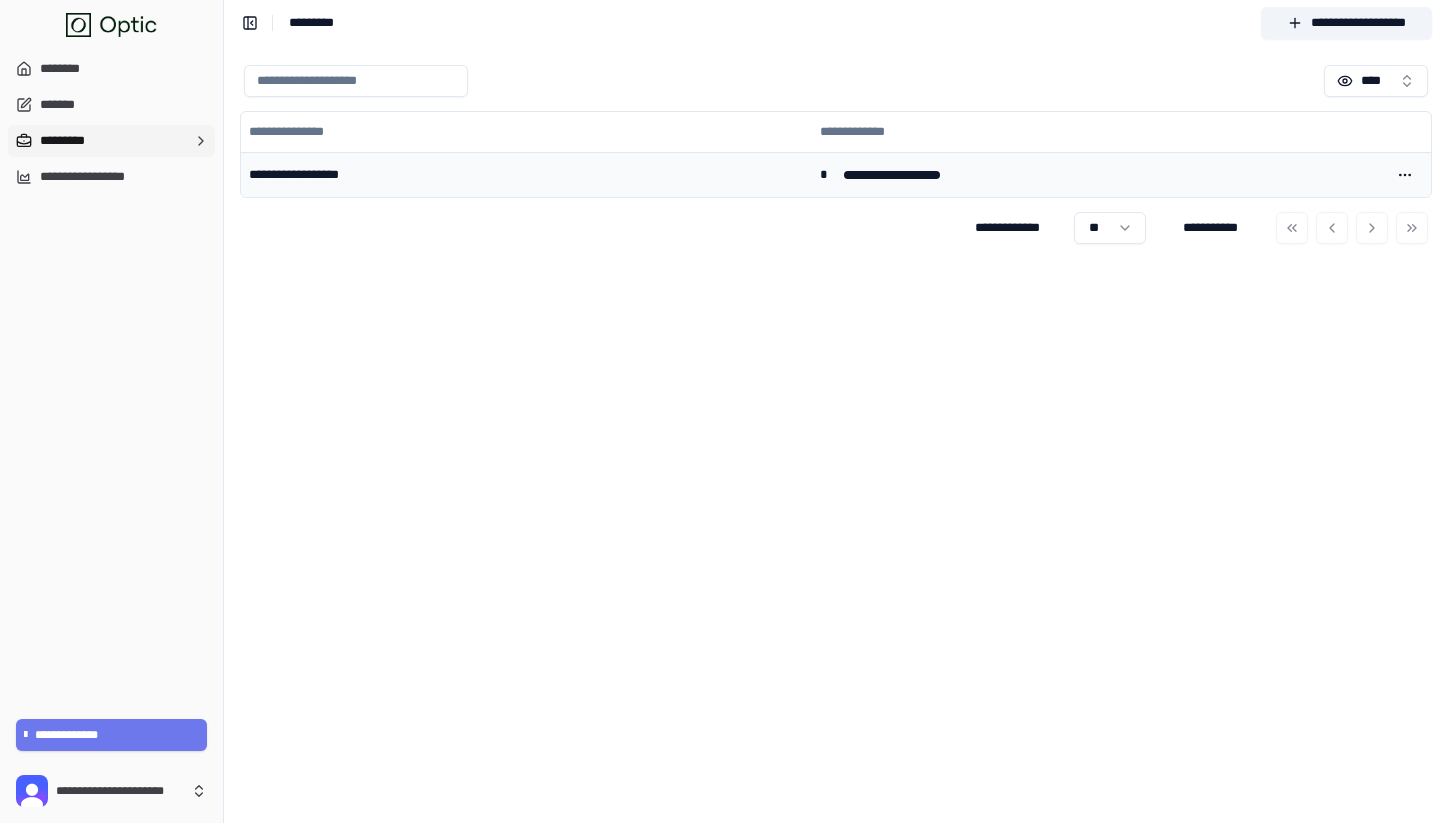 click on "**********" at bounding box center (526, 174) 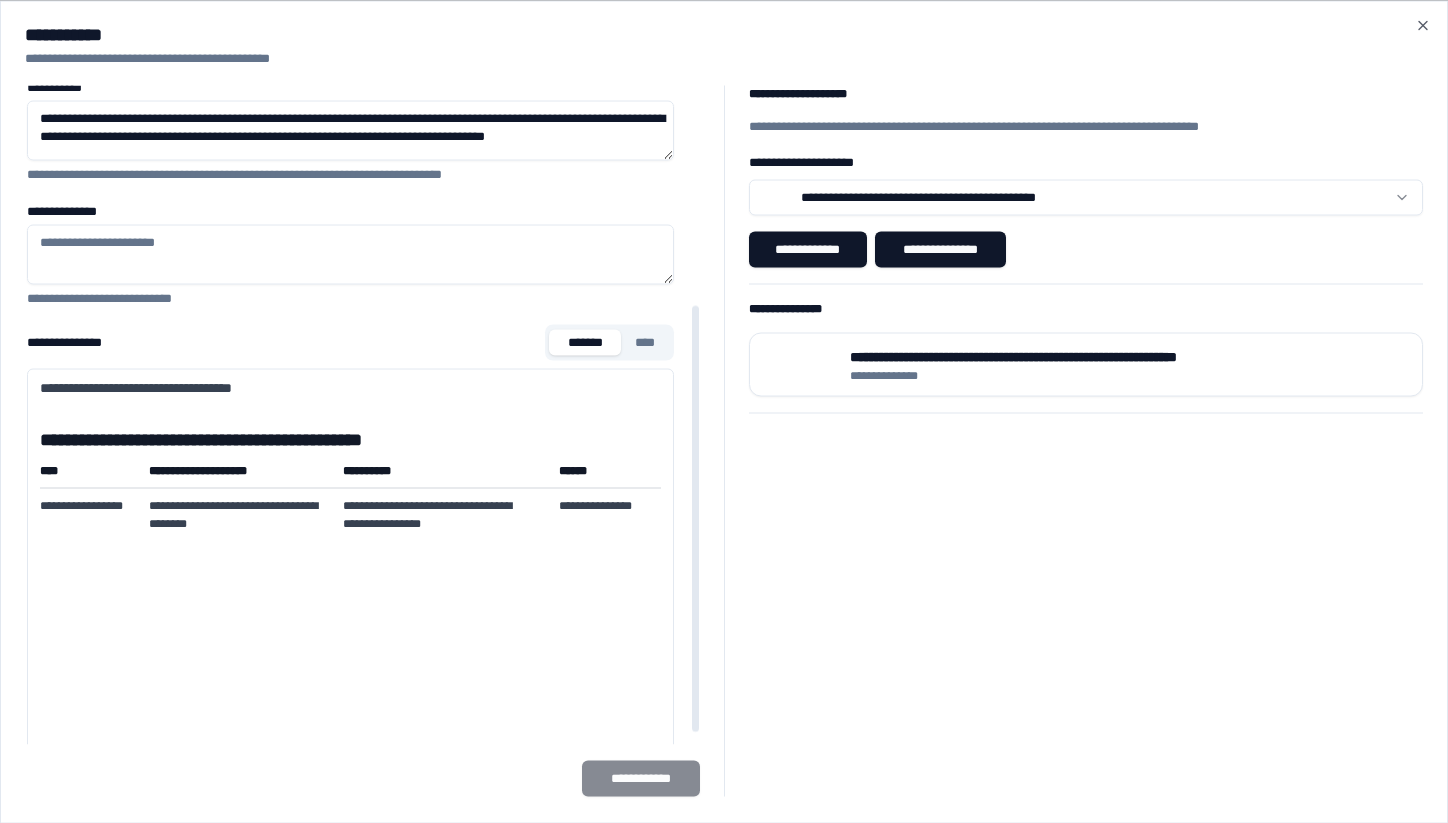 scroll, scrollTop: 0, scrollLeft: 0, axis: both 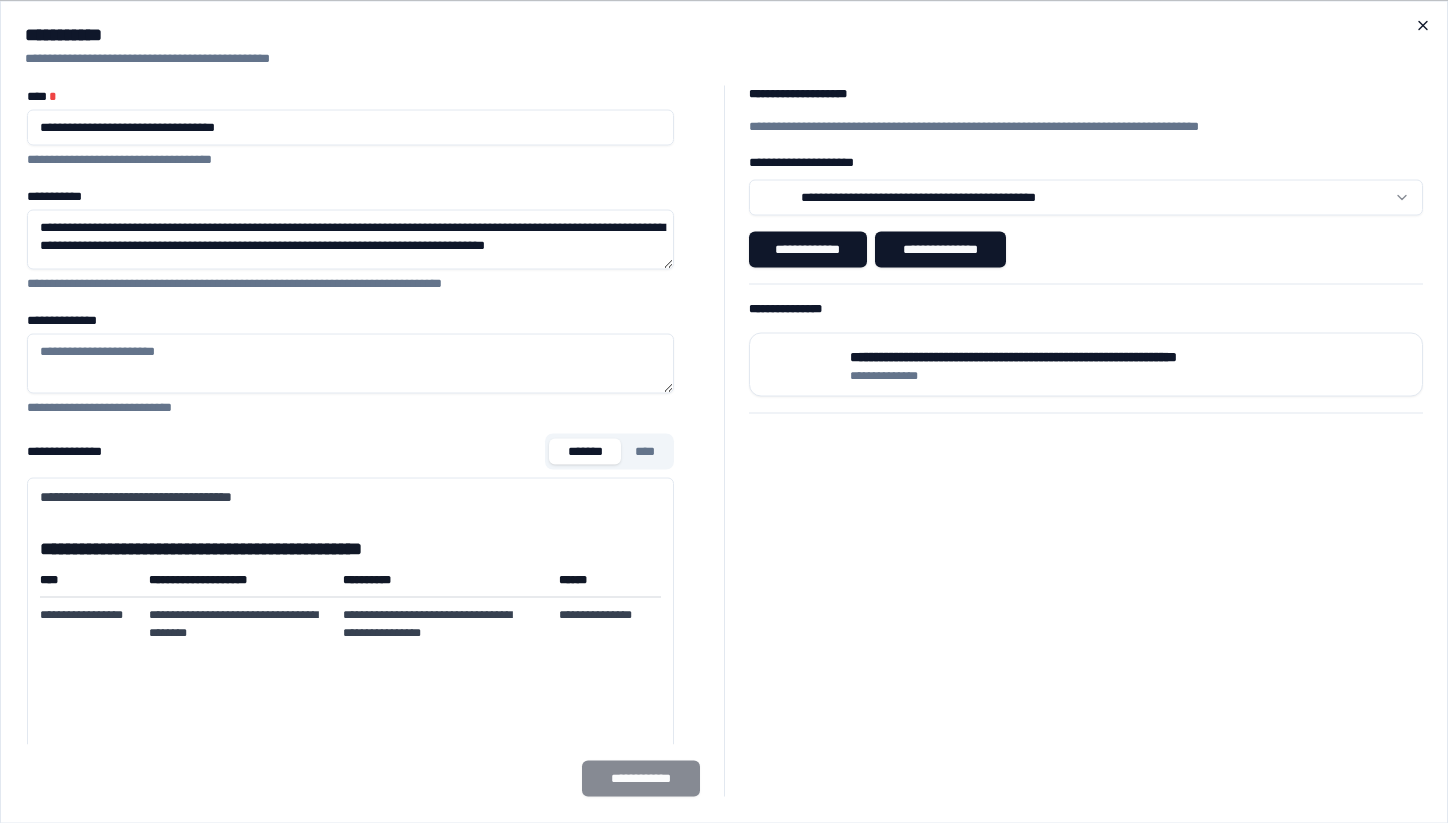 click 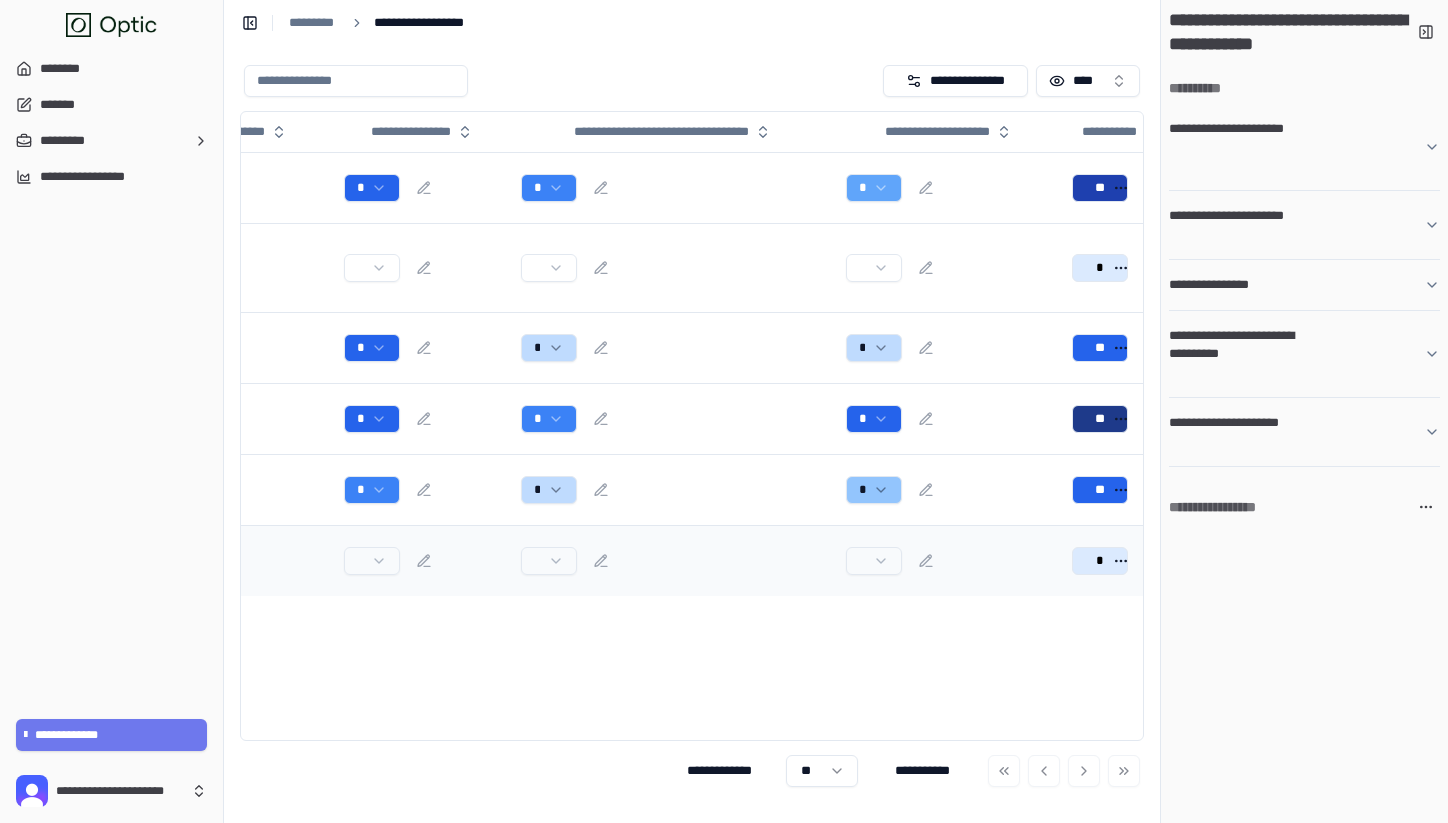 scroll, scrollTop: 0, scrollLeft: 689, axis: horizontal 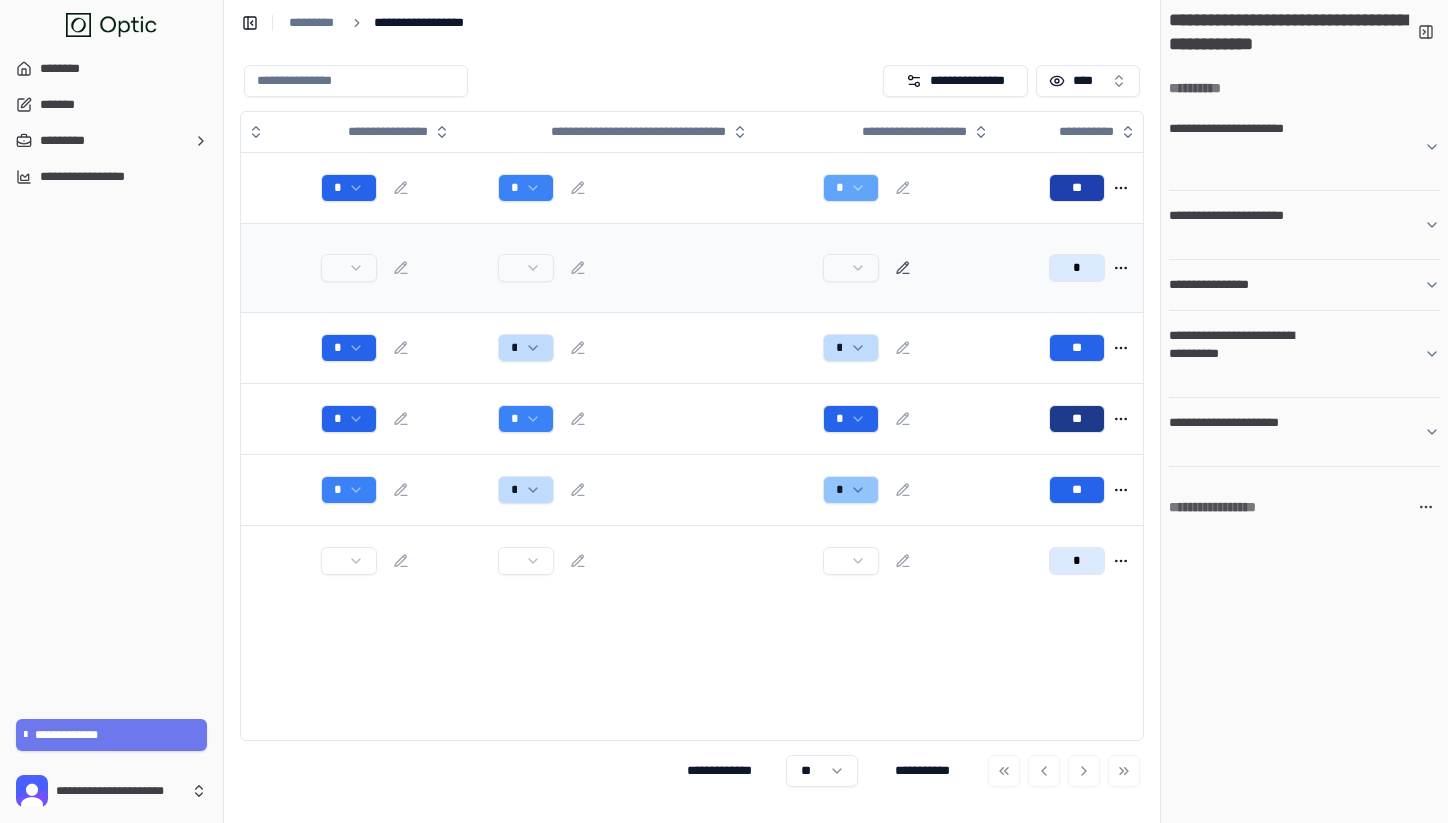 click 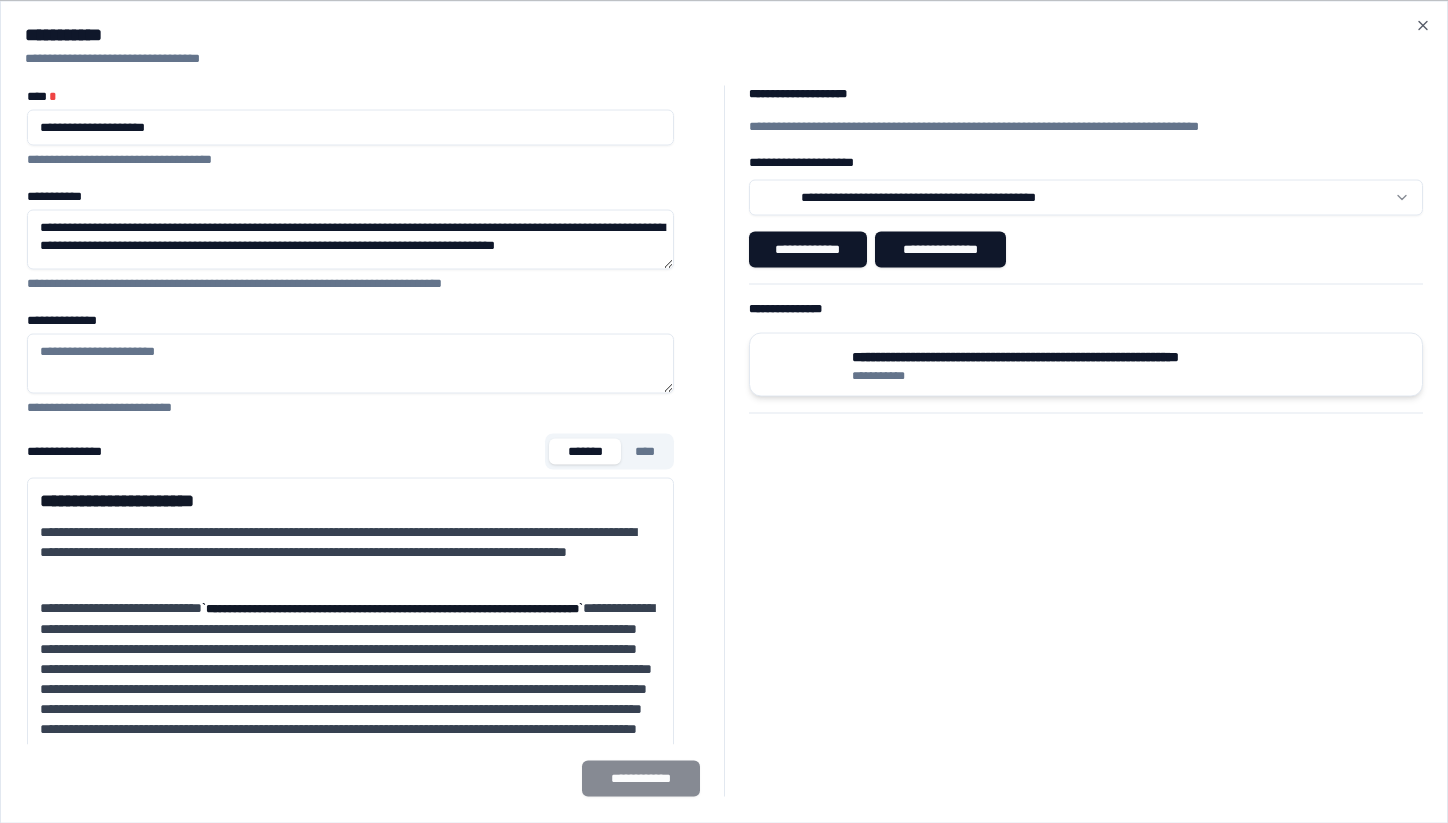 click on "**********" at bounding box center (1085, 356) 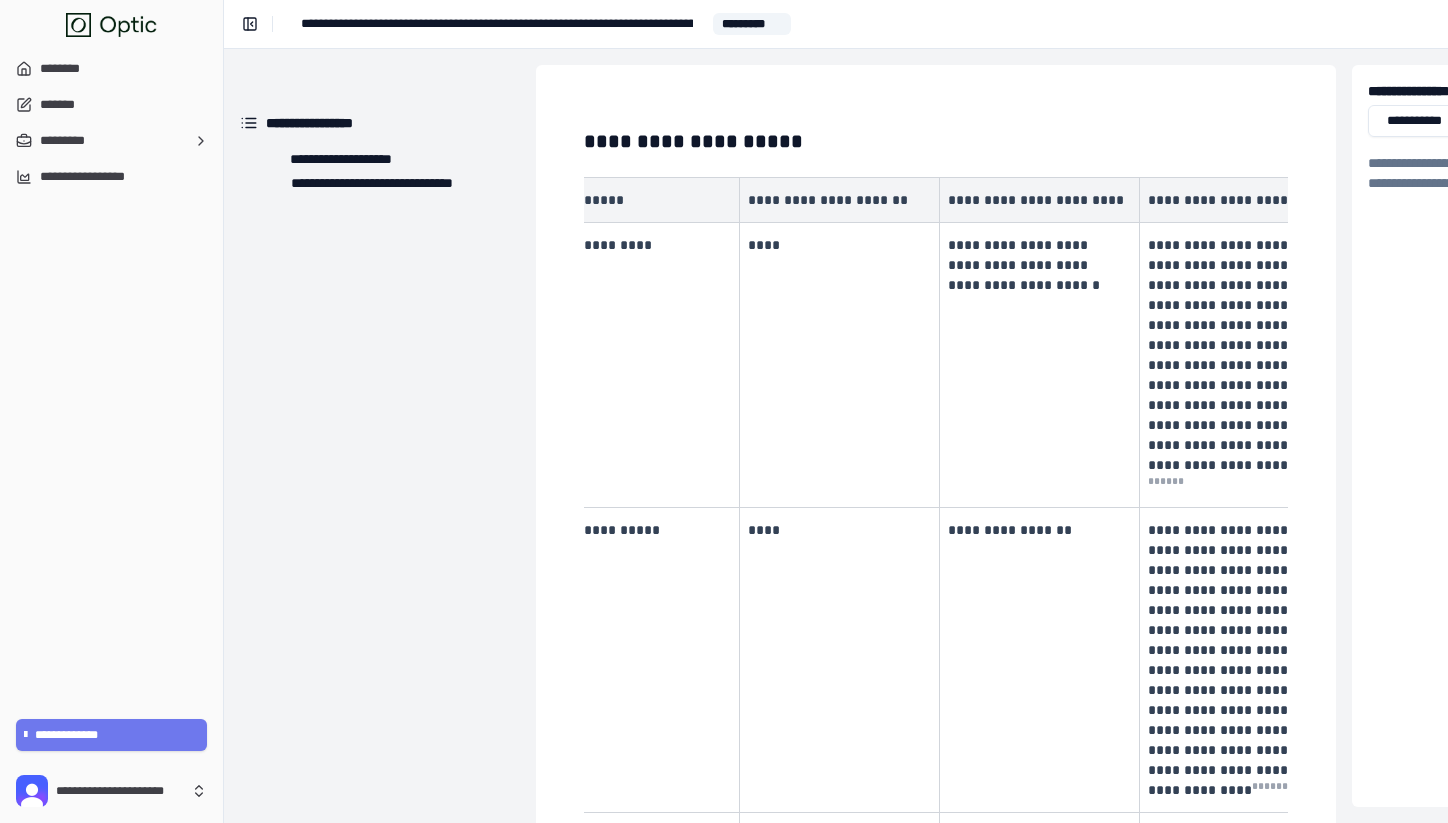 scroll, scrollTop: 0, scrollLeft: 0, axis: both 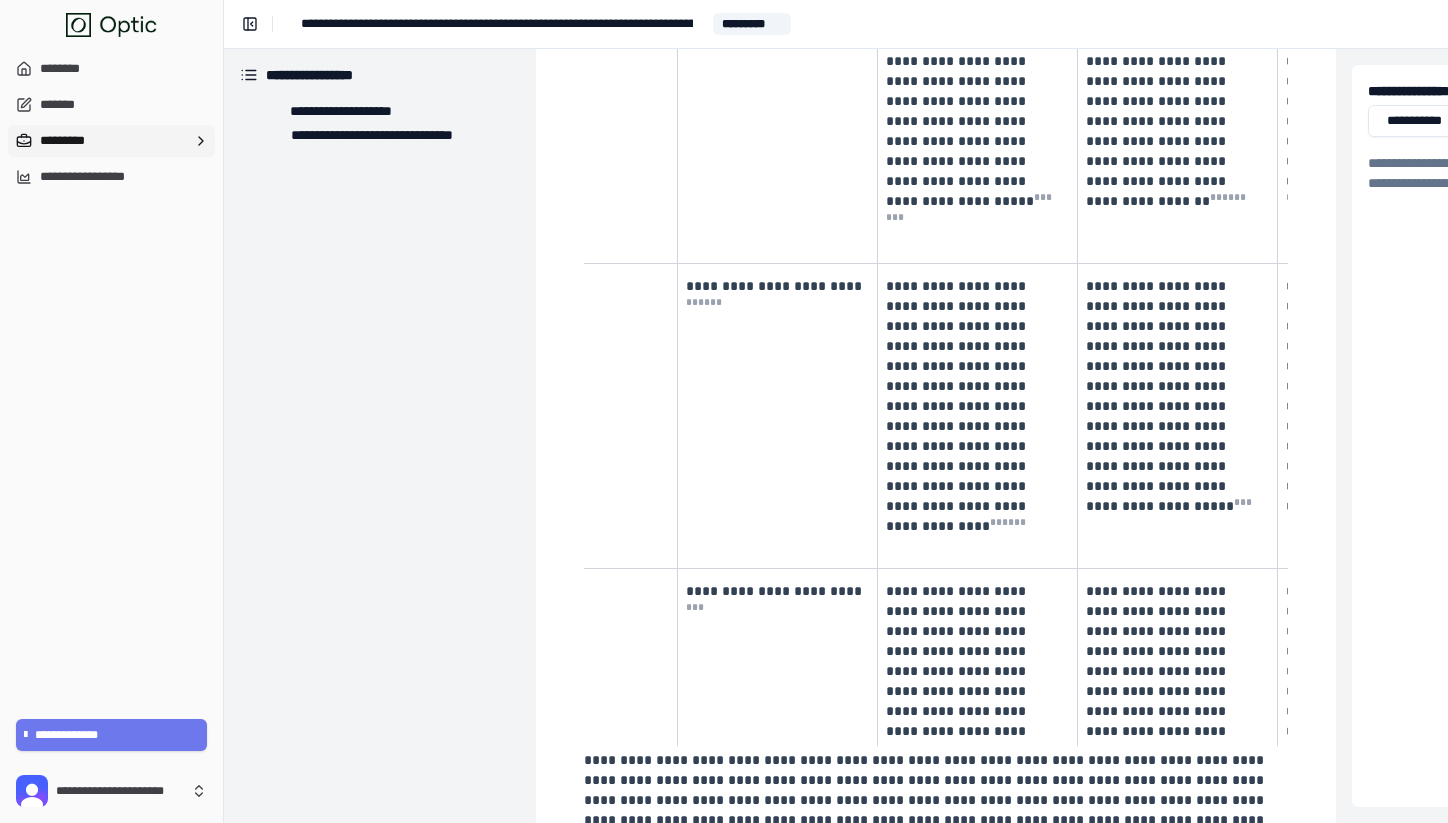 click on "*********" at bounding box center (111, 141) 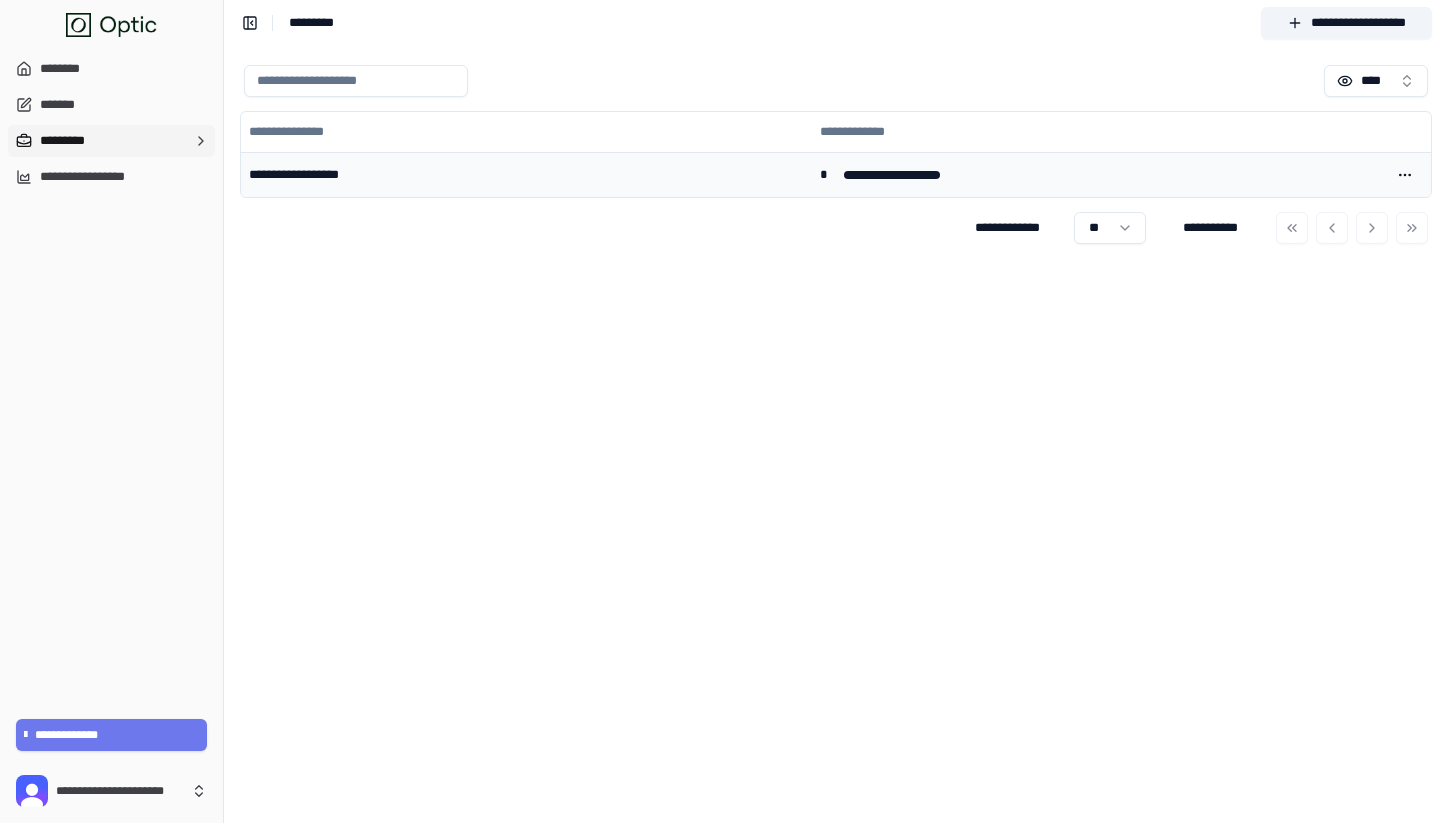 click on "**********" at bounding box center (526, 174) 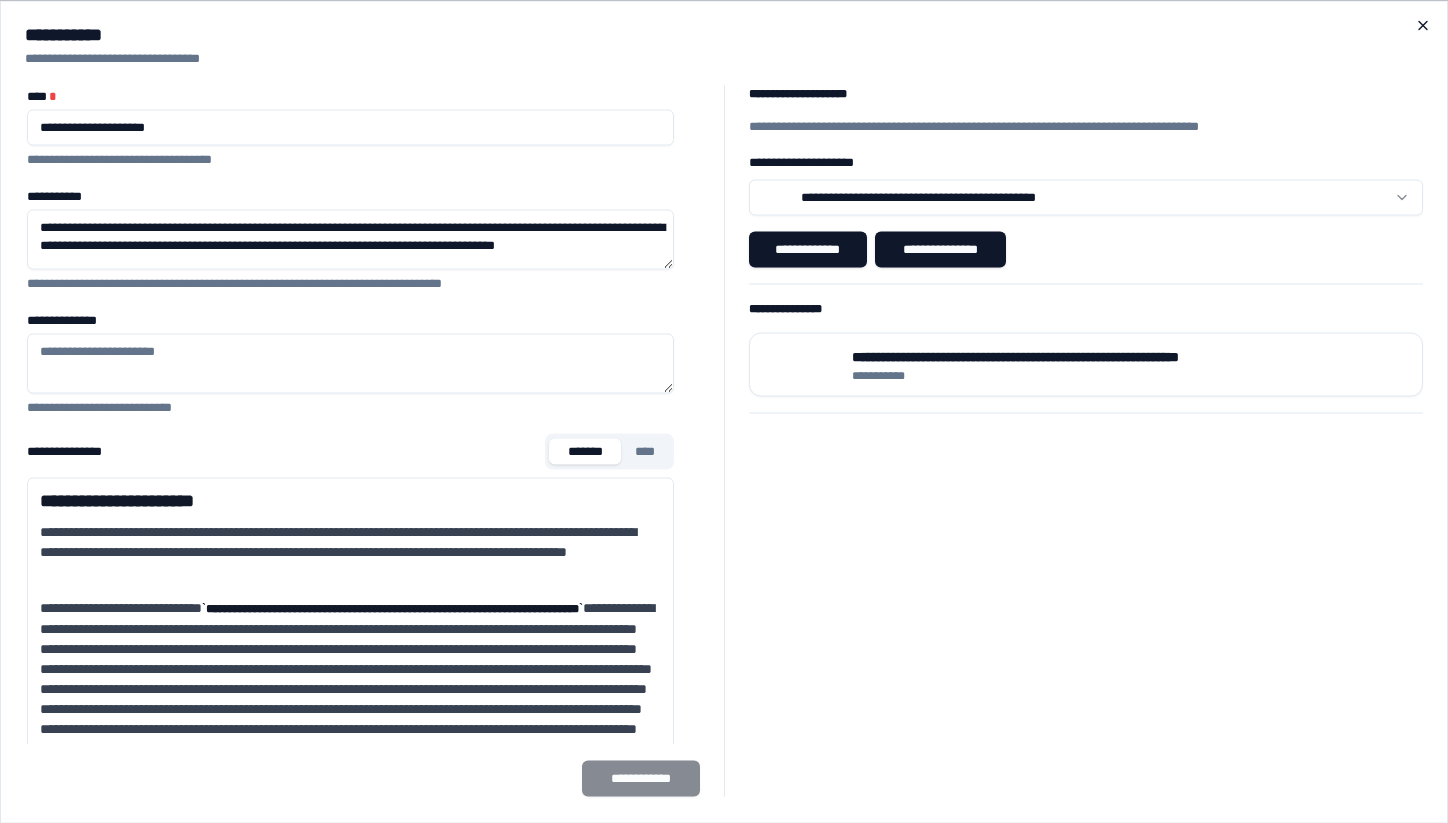 click 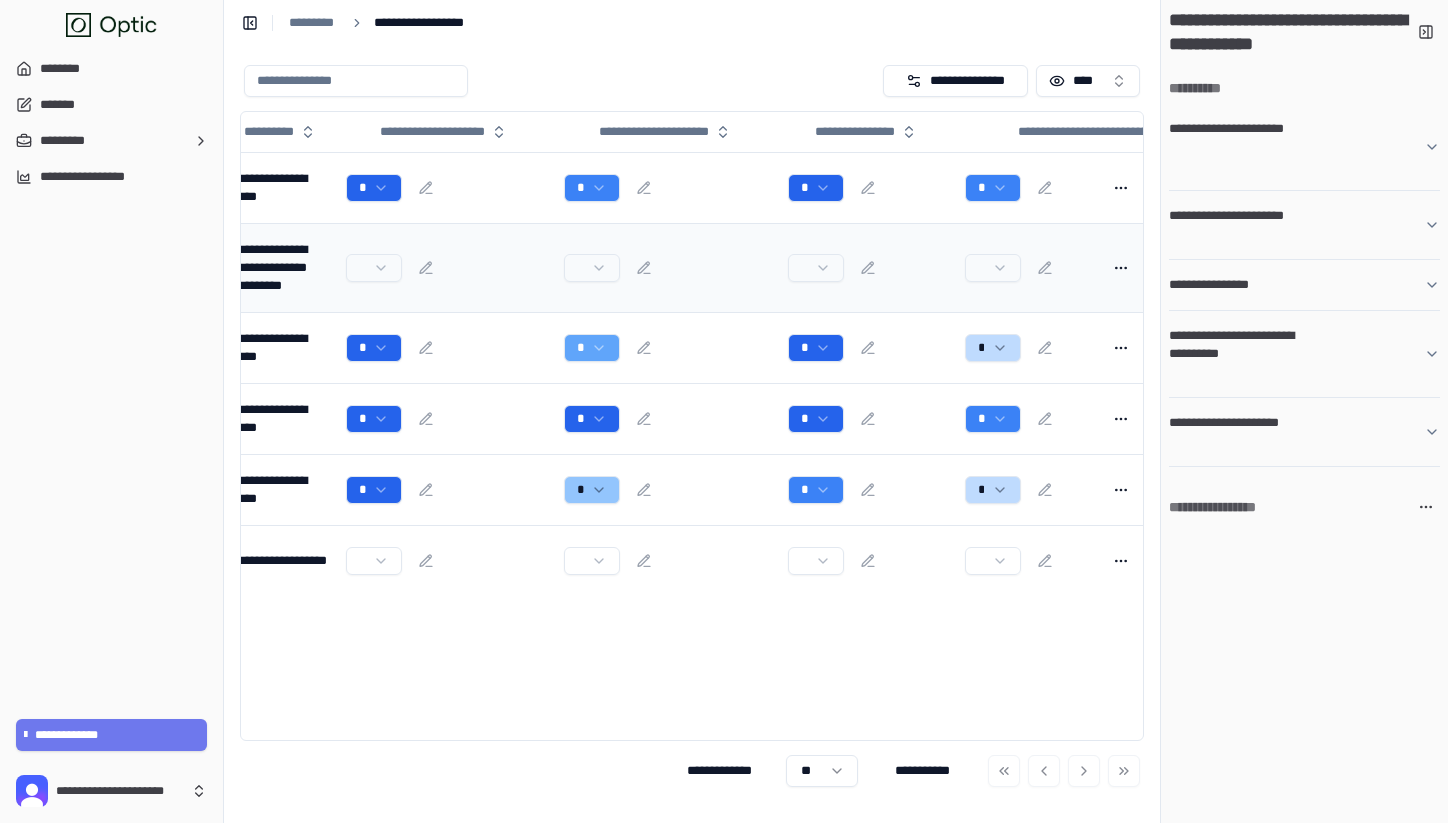 scroll, scrollTop: 0, scrollLeft: 224, axis: horizontal 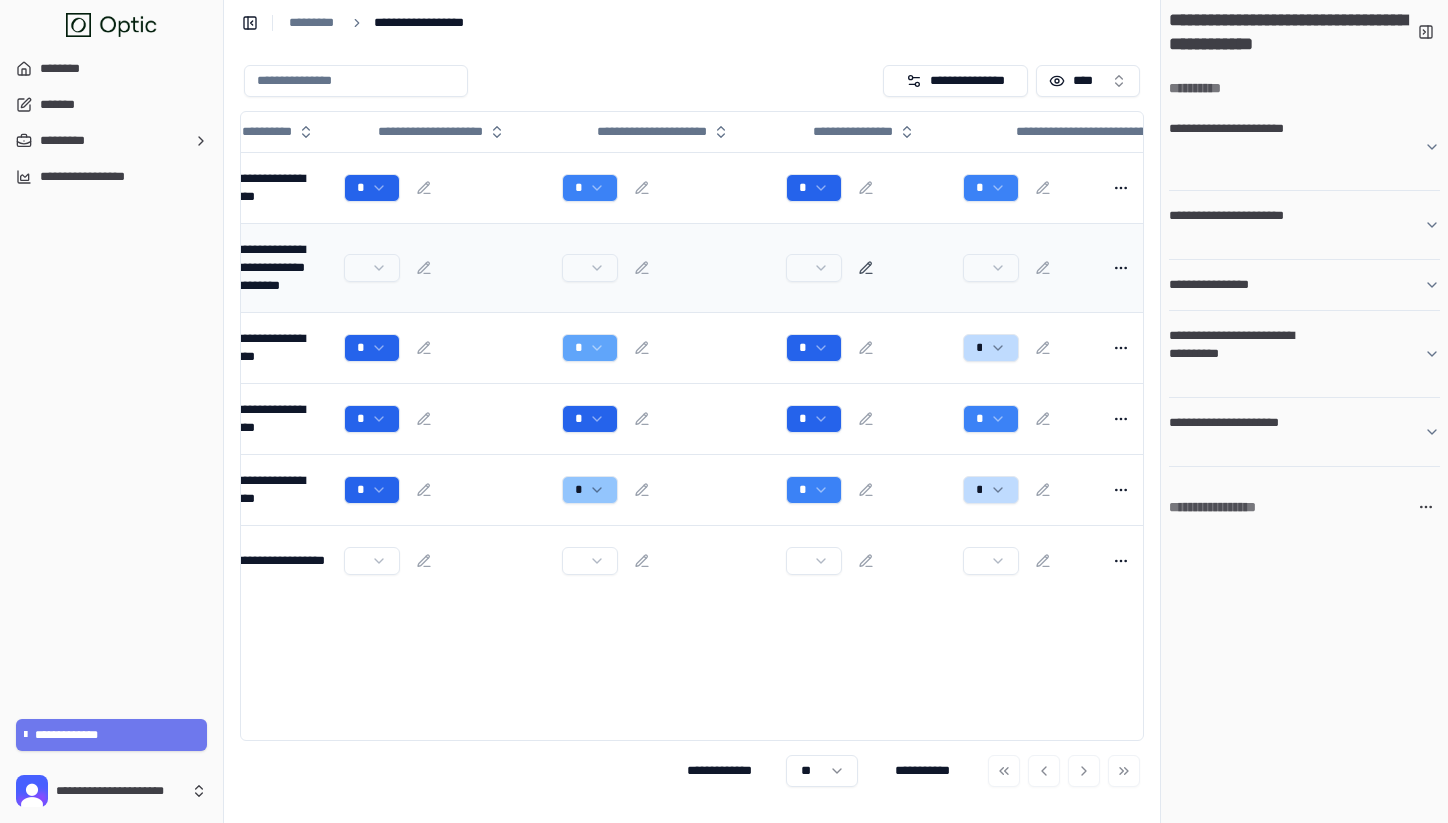 click 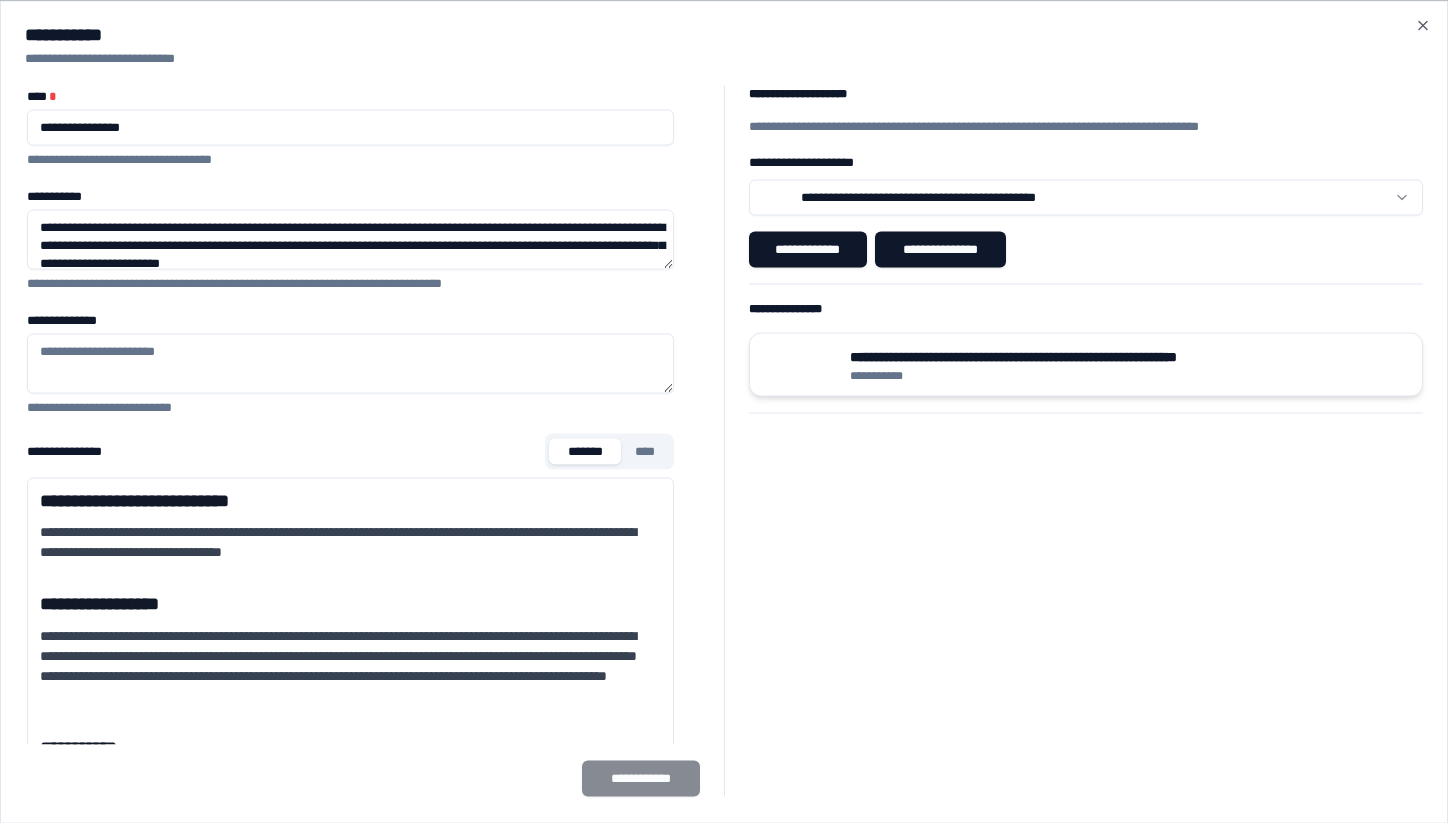 click on "**********" at bounding box center [1085, 356] 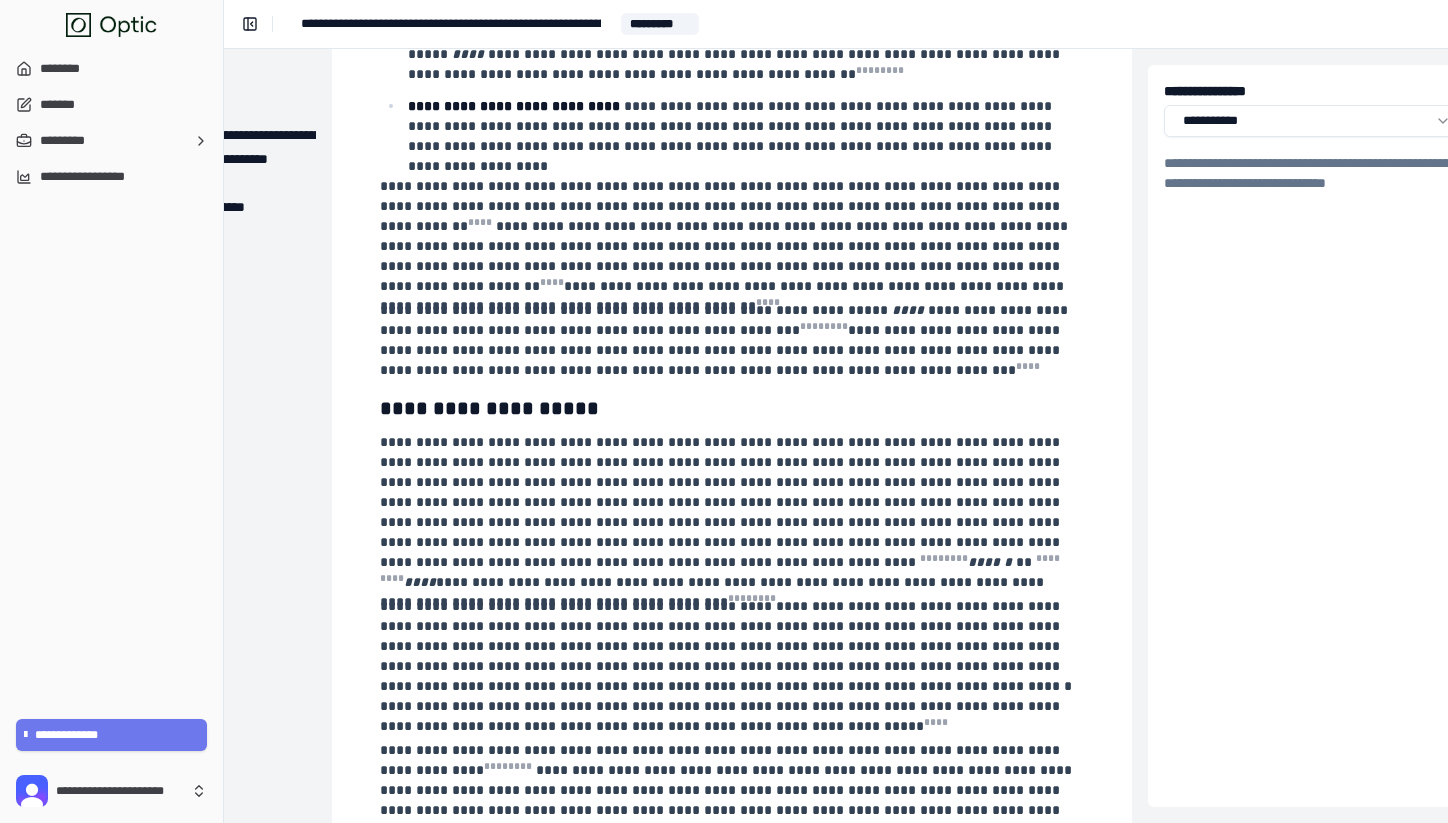 scroll, scrollTop: 1659, scrollLeft: 204, axis: both 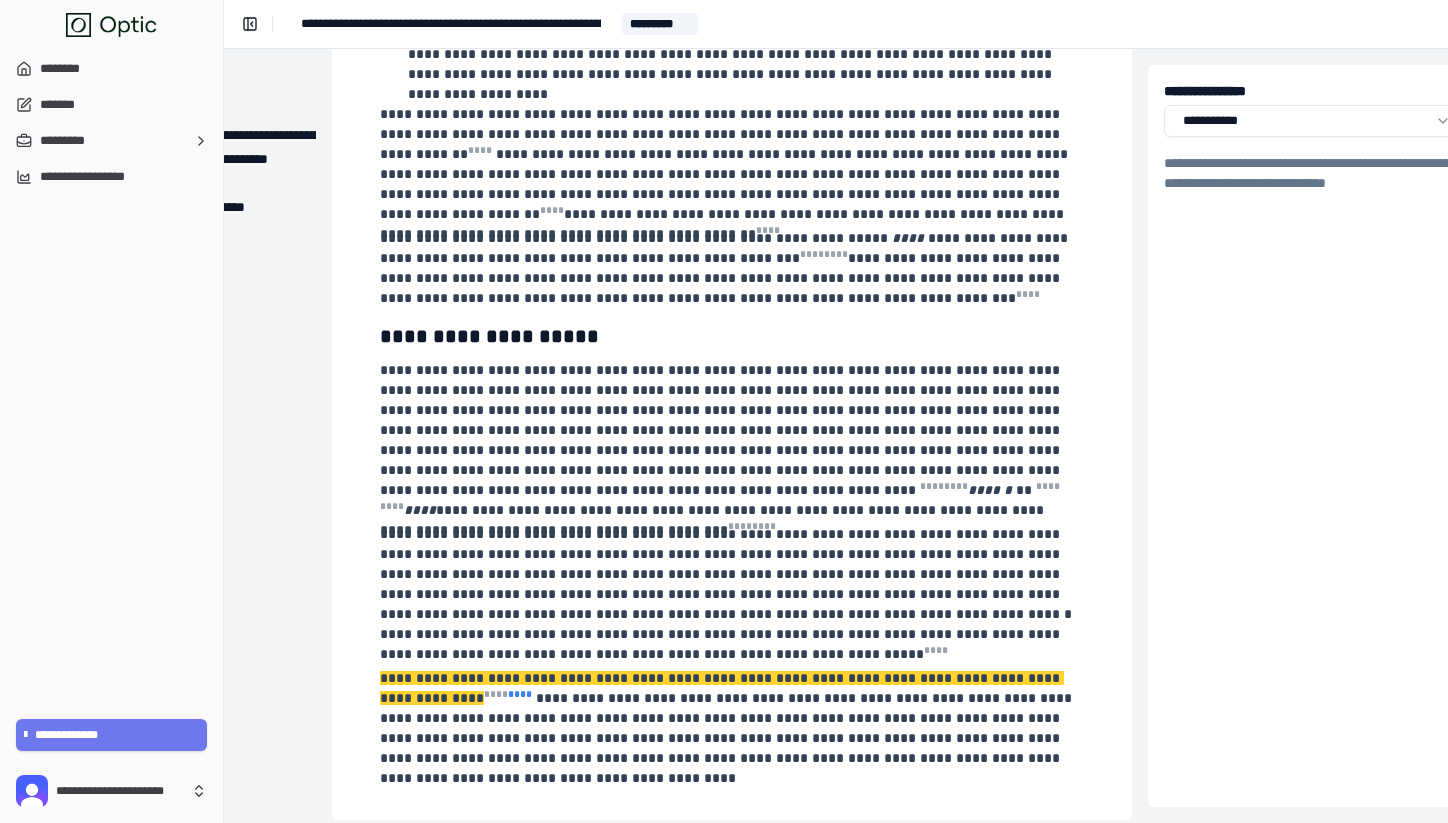 click on "* ** *" at bounding box center [520, 694] 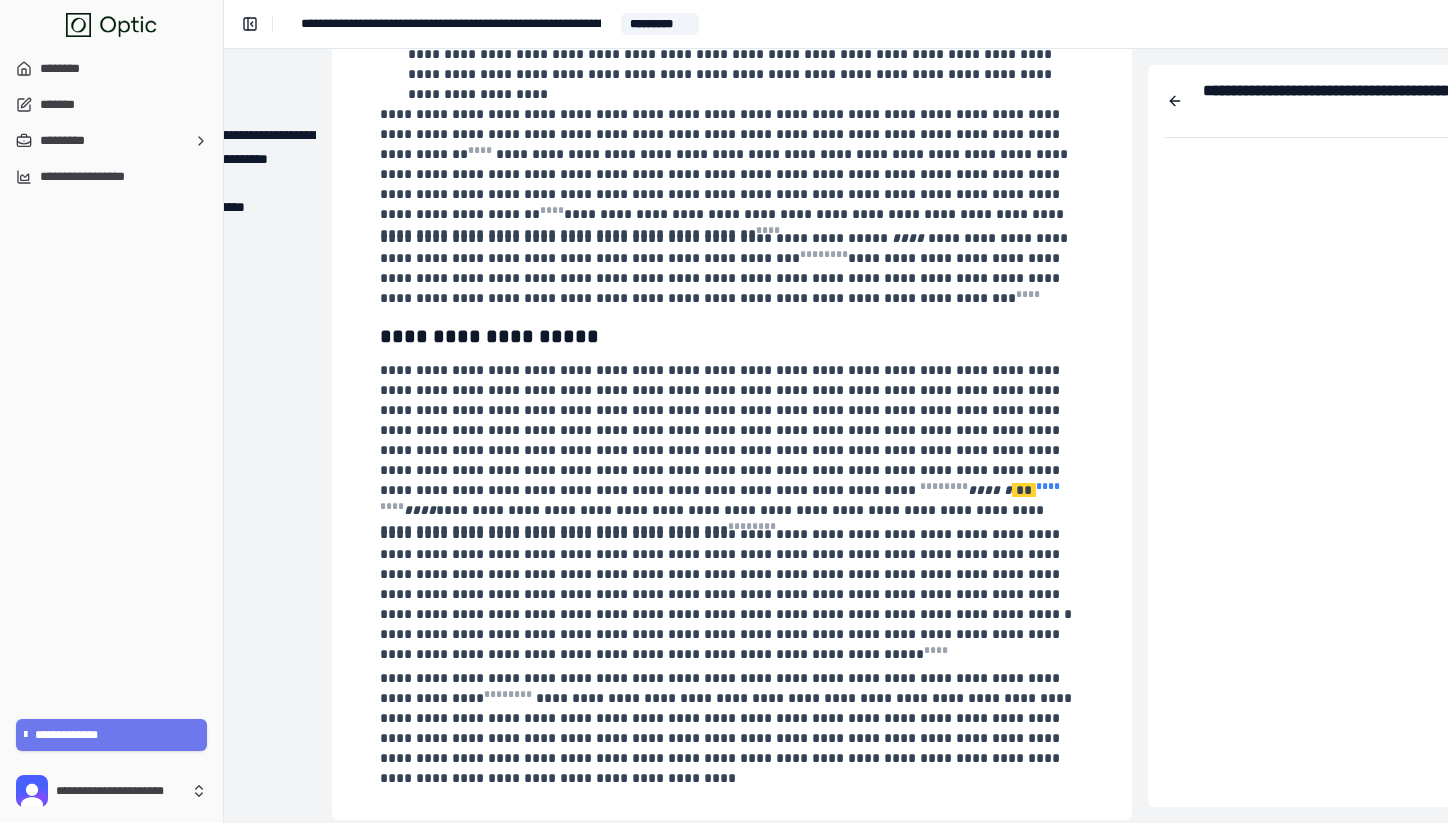 click on "* ** *" at bounding box center [1048, 486] 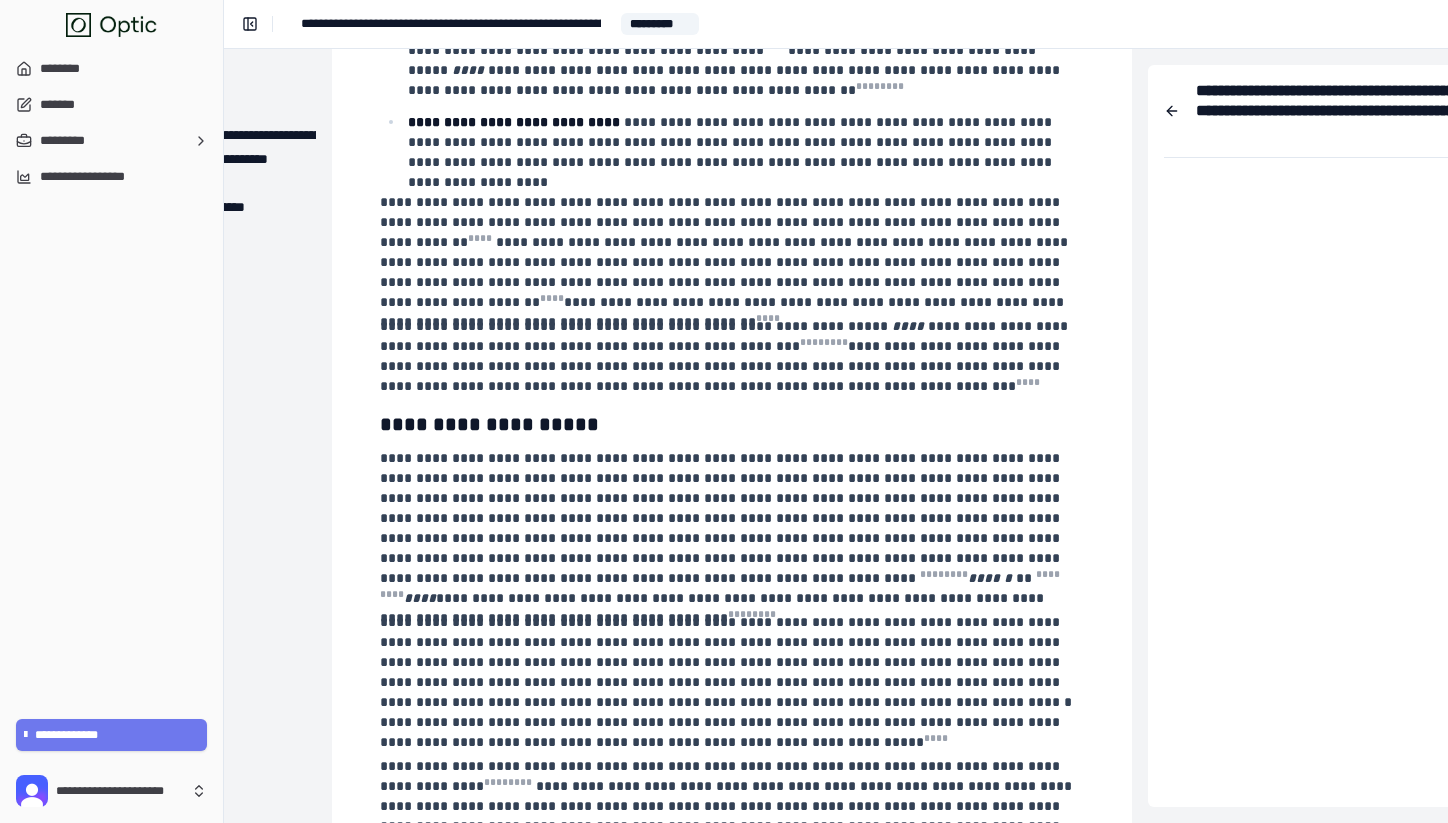 scroll, scrollTop: 1544, scrollLeft: 204, axis: both 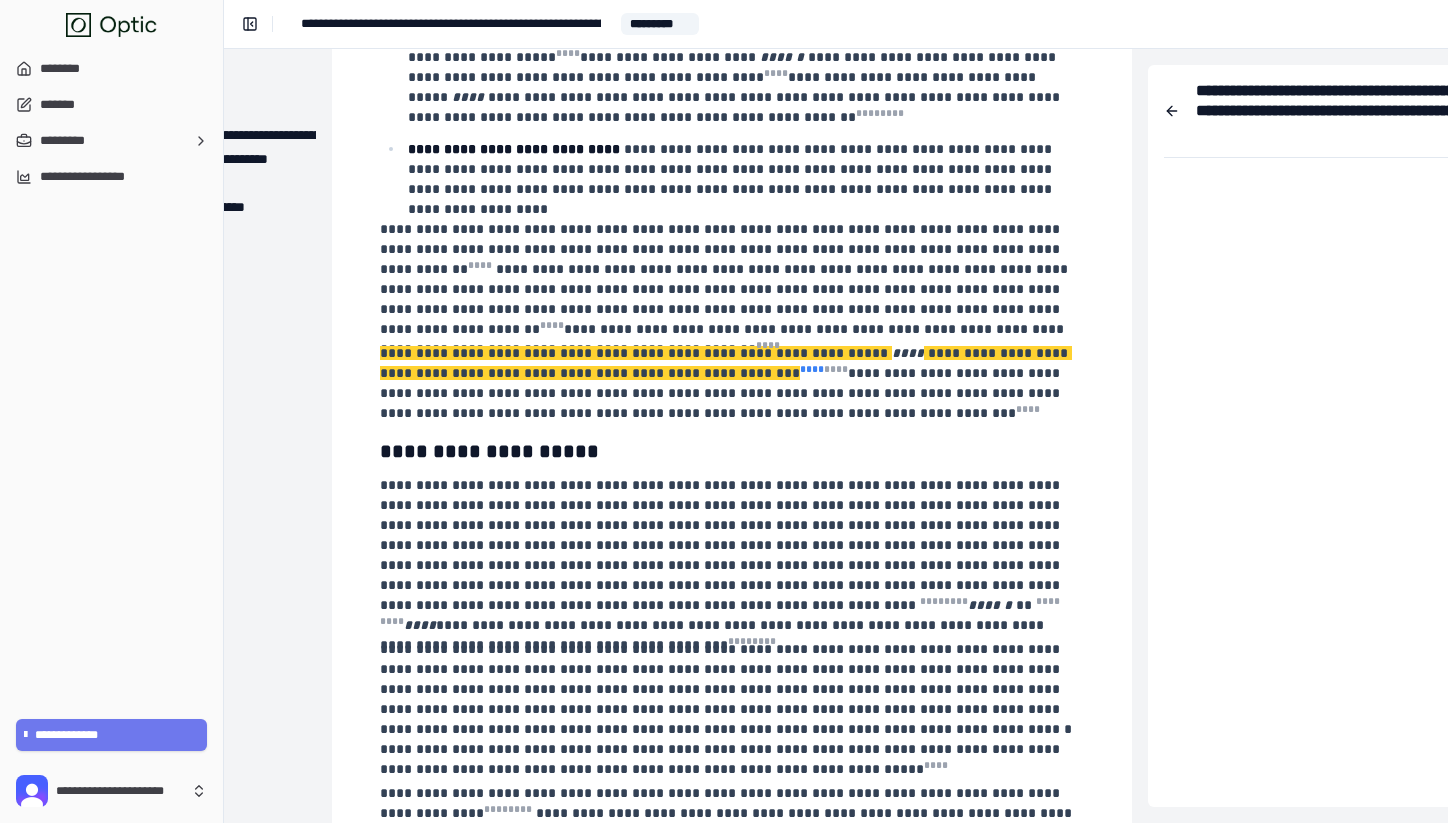 click on "* ** *" at bounding box center [812, 369] 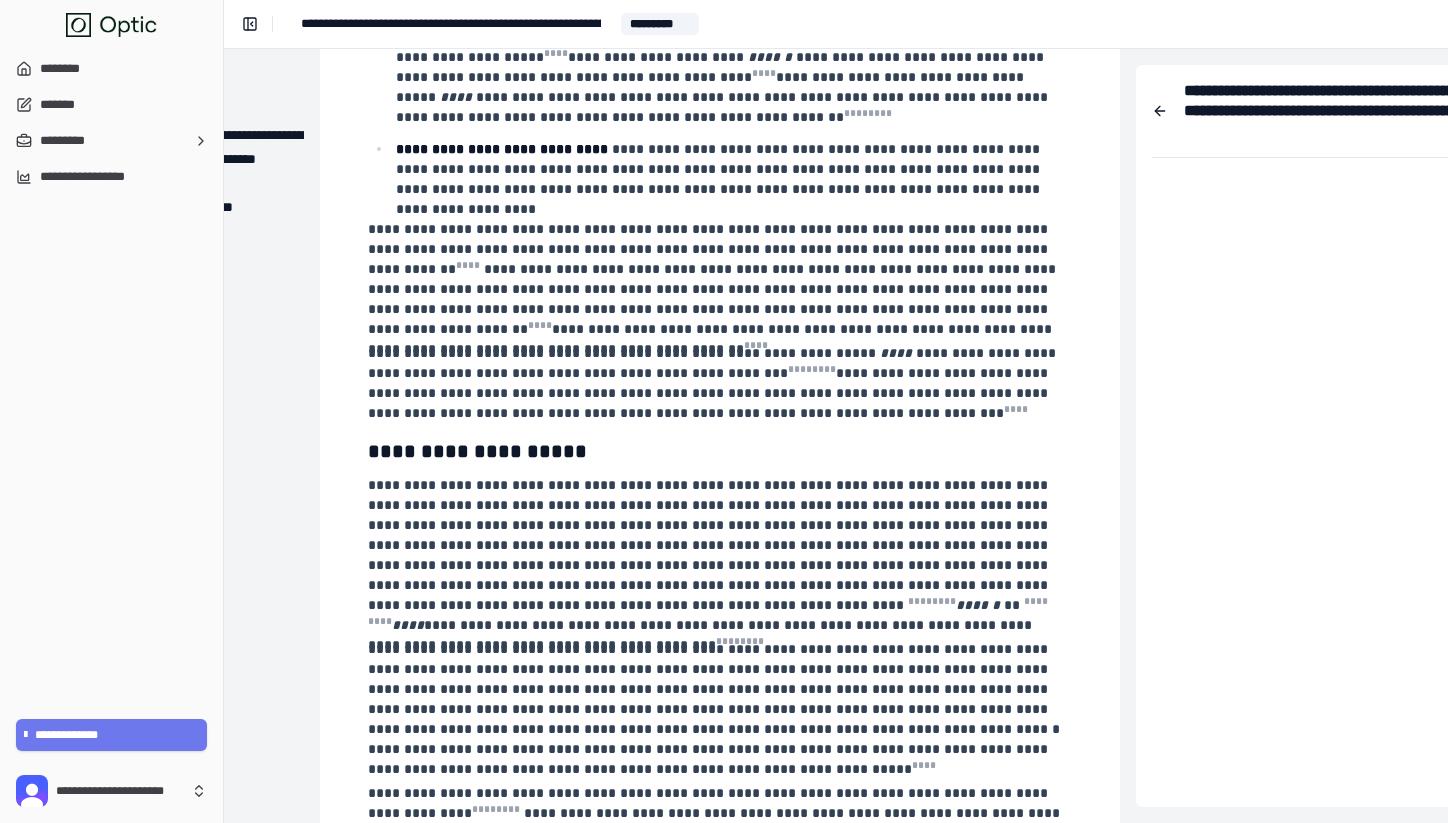 scroll, scrollTop: 1544, scrollLeft: 0, axis: vertical 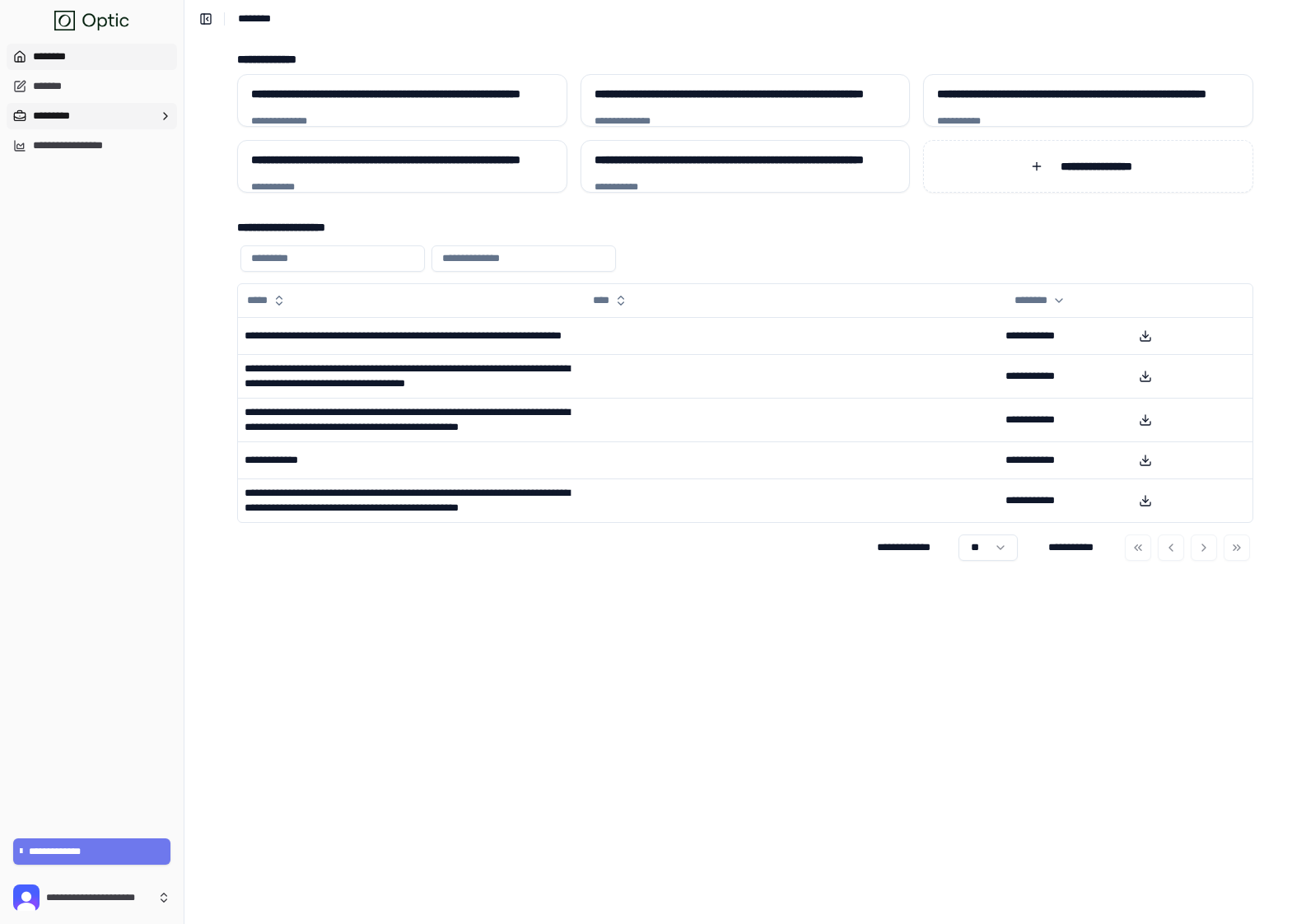 click on "*********" at bounding box center (91, 116) 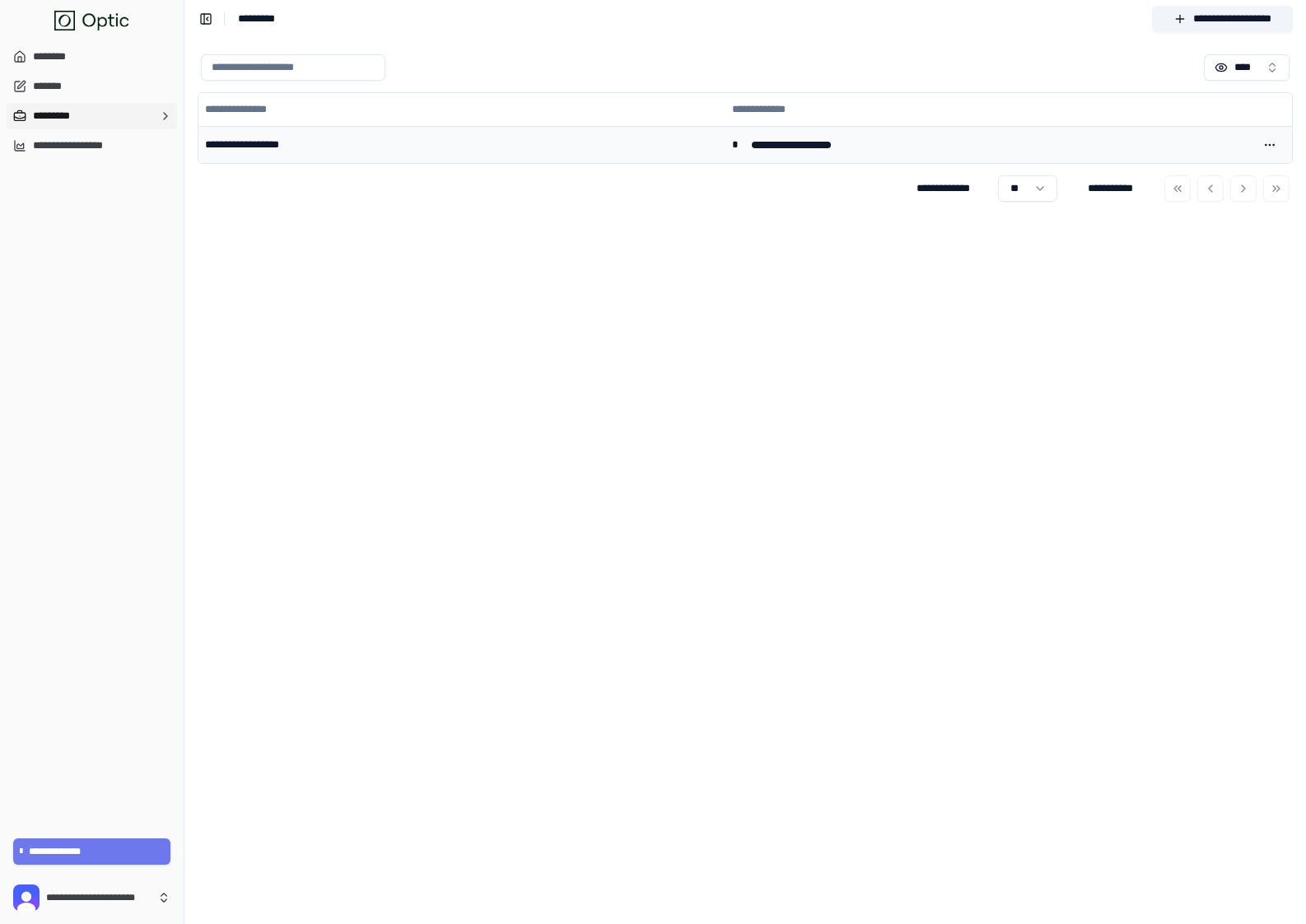 click on "**********" at bounding box center (462, 144) 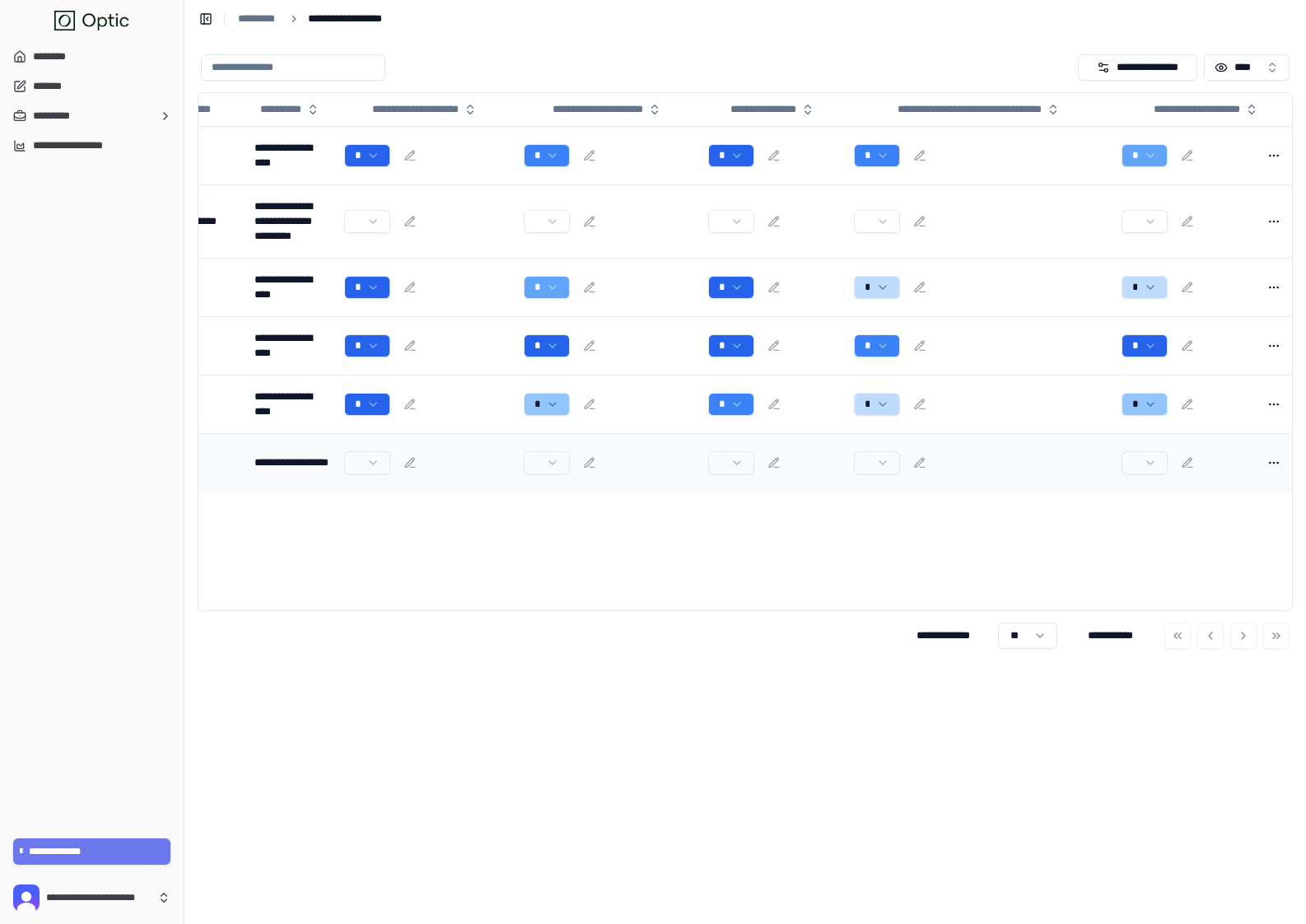 scroll, scrollTop: 0, scrollLeft: 266, axis: horizontal 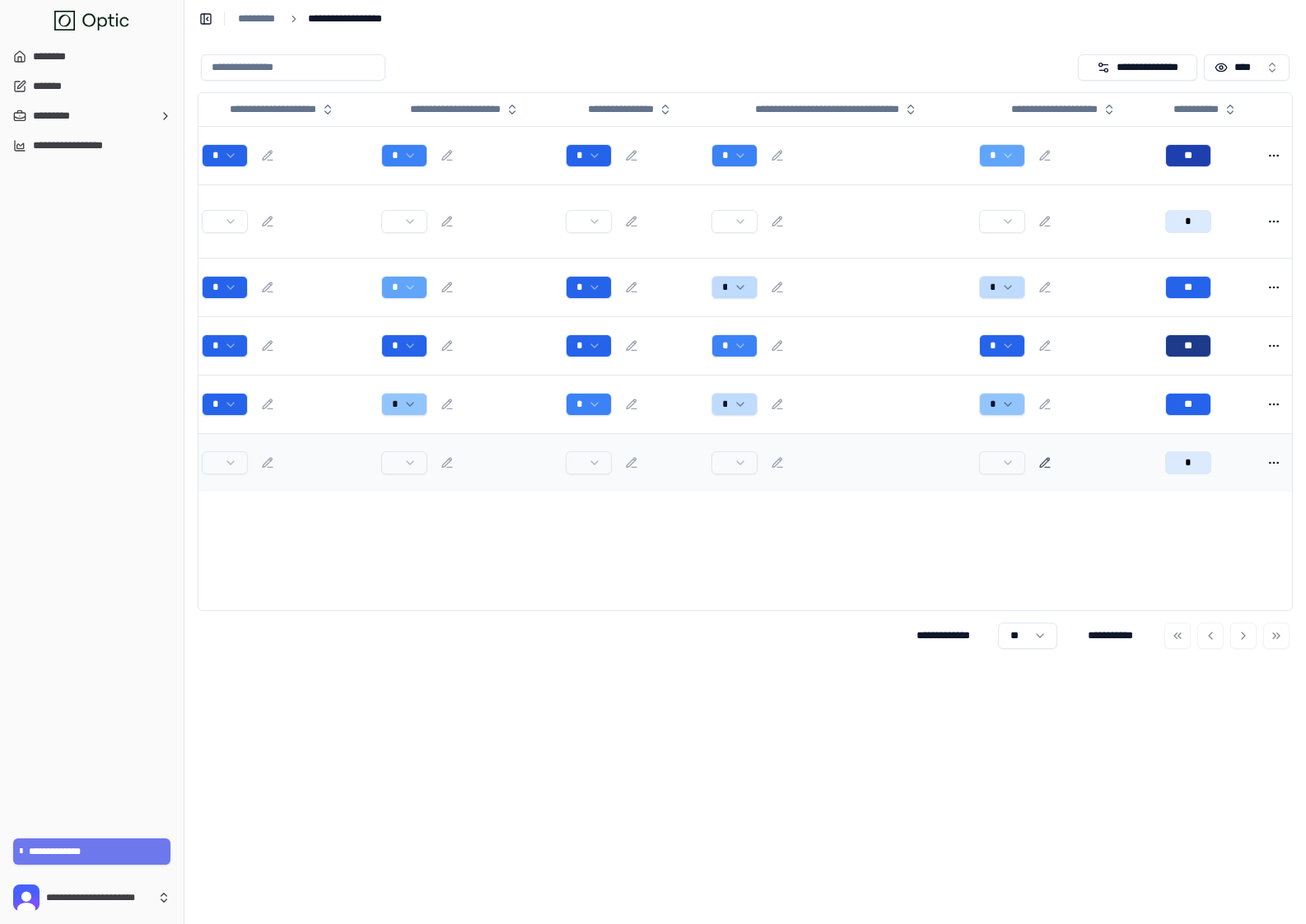 click 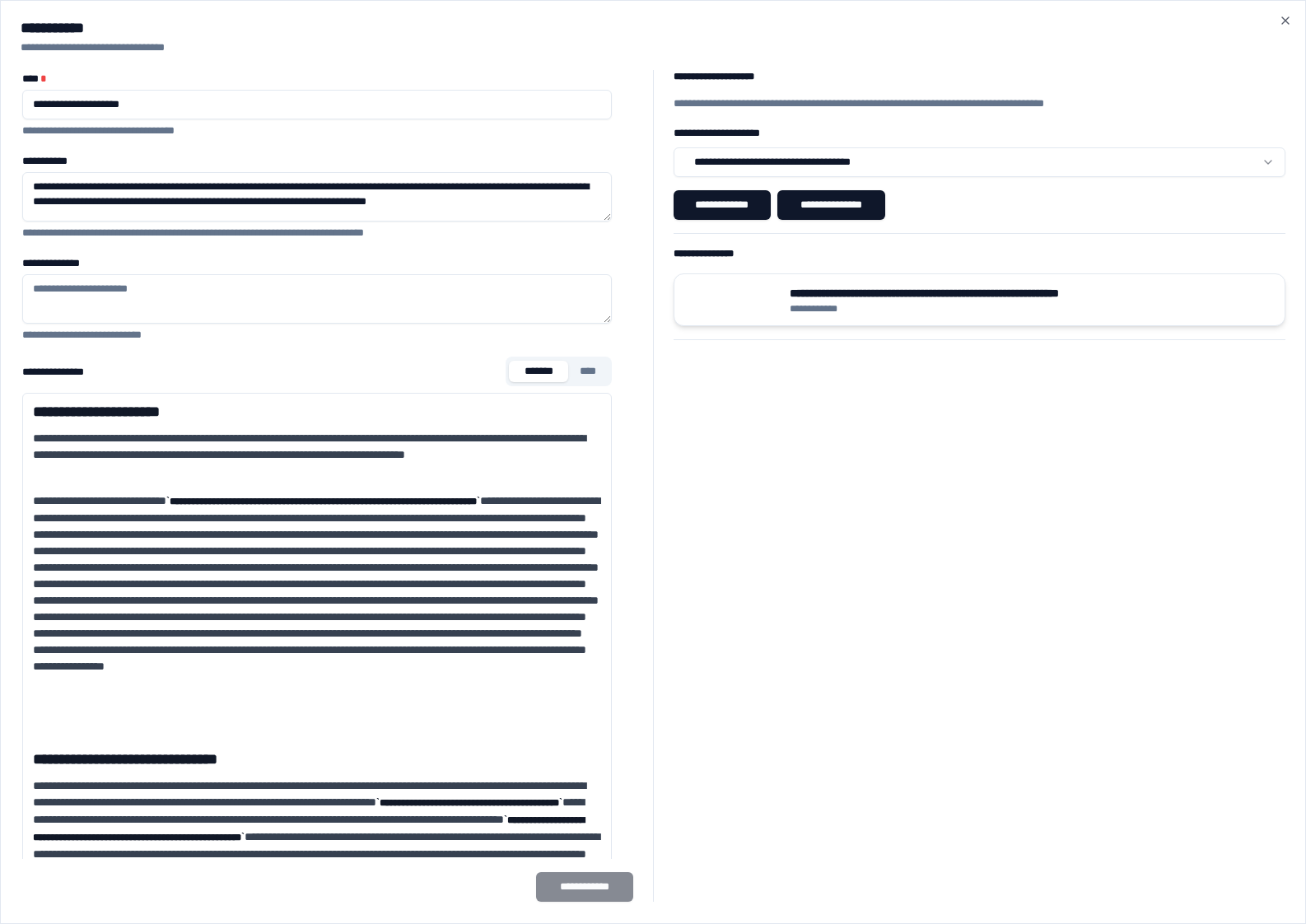 type on "**********" 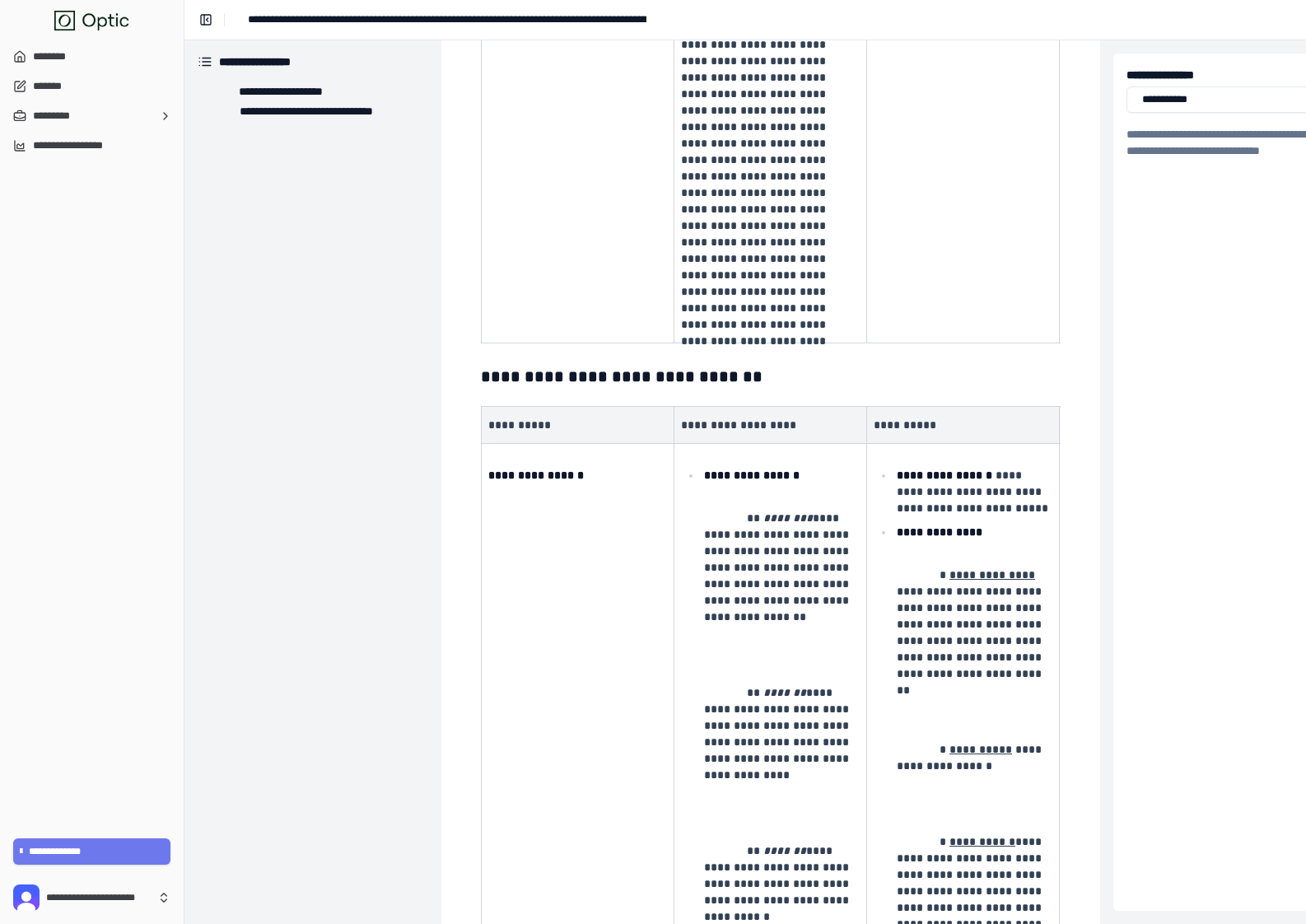 scroll, scrollTop: 1633, scrollLeft: 0, axis: vertical 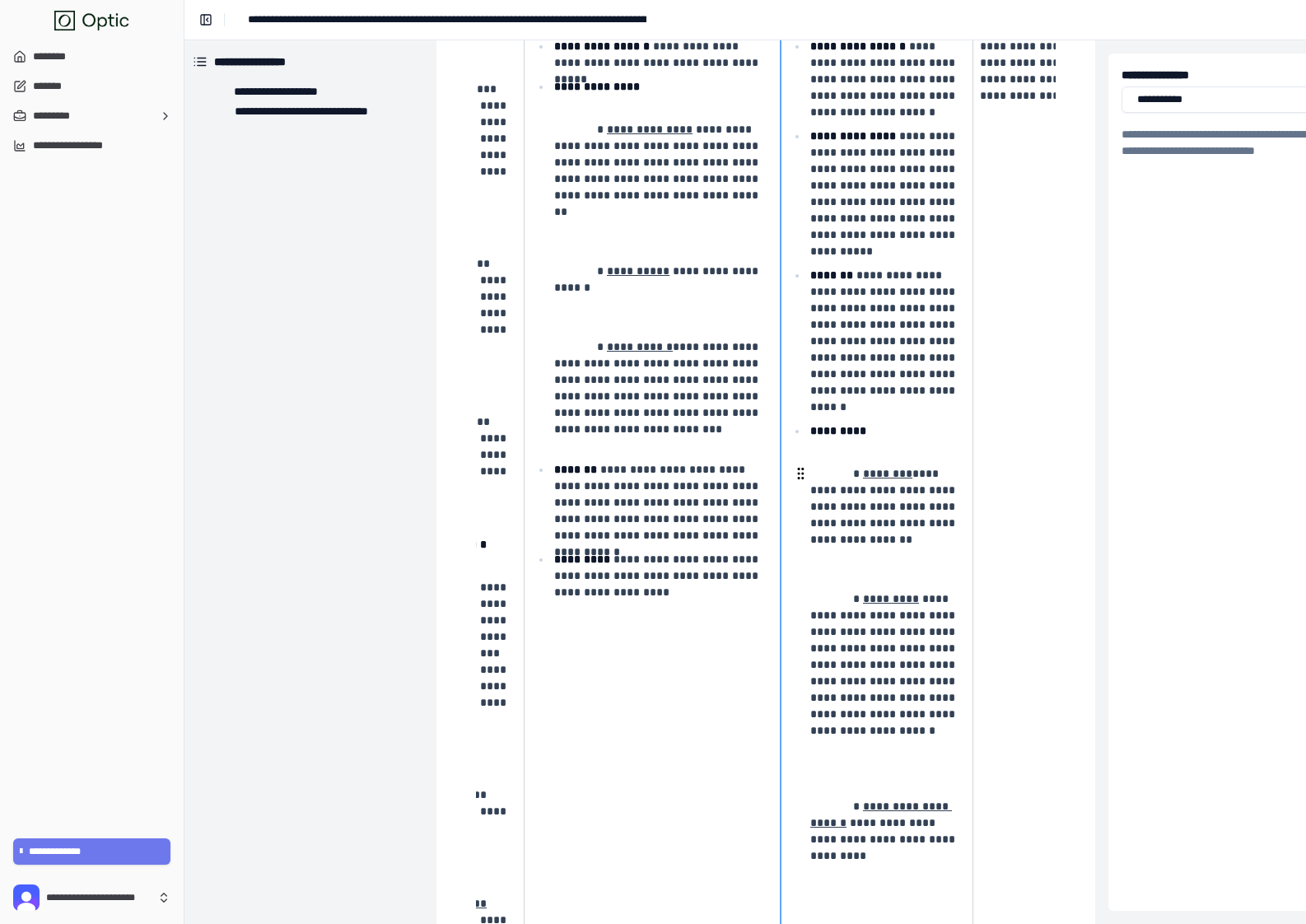 drag, startPoint x: 717, startPoint y: 543, endPoint x: 781, endPoint y: 545, distance: 64.03124 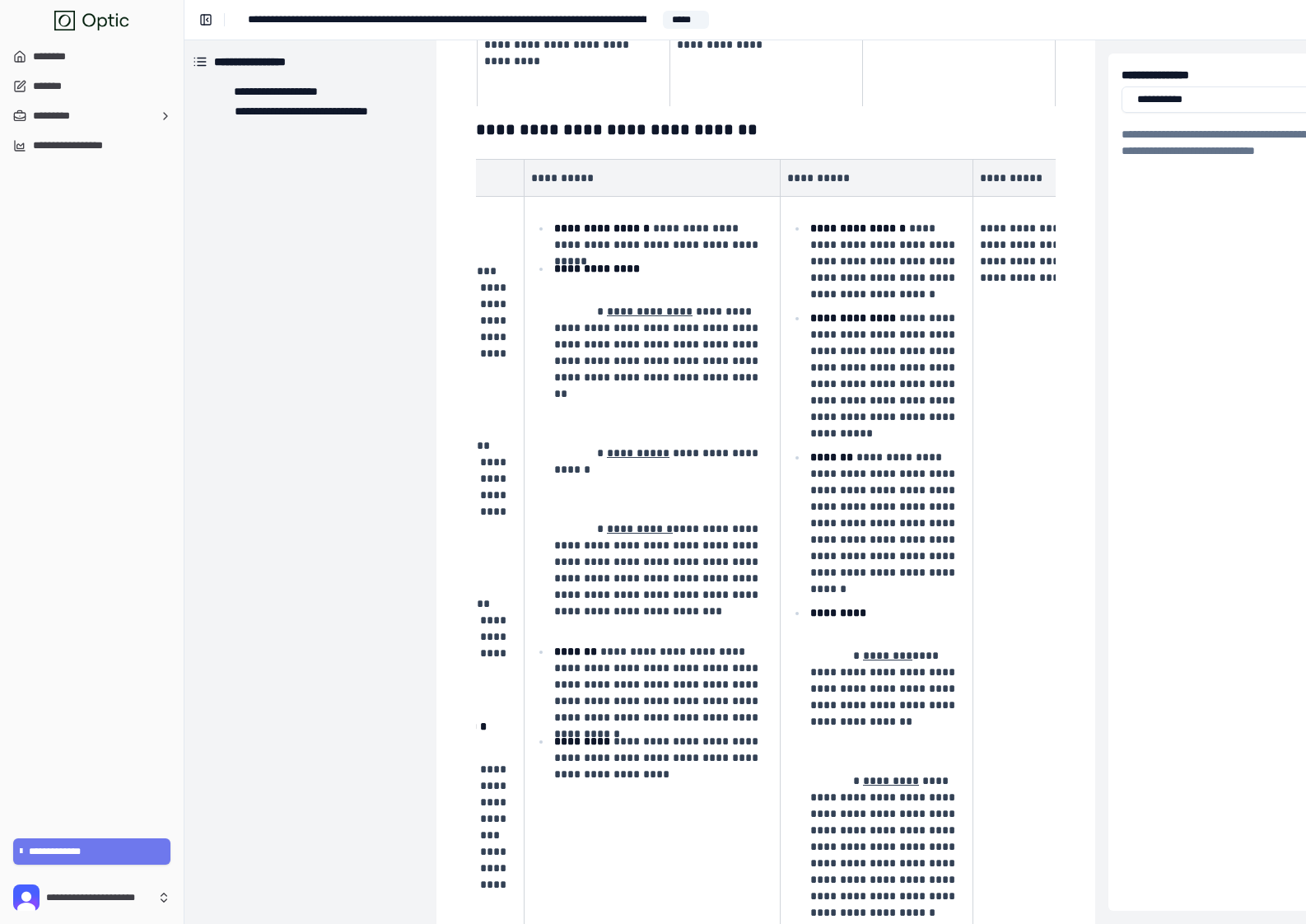scroll, scrollTop: 1678, scrollLeft: 5, axis: both 